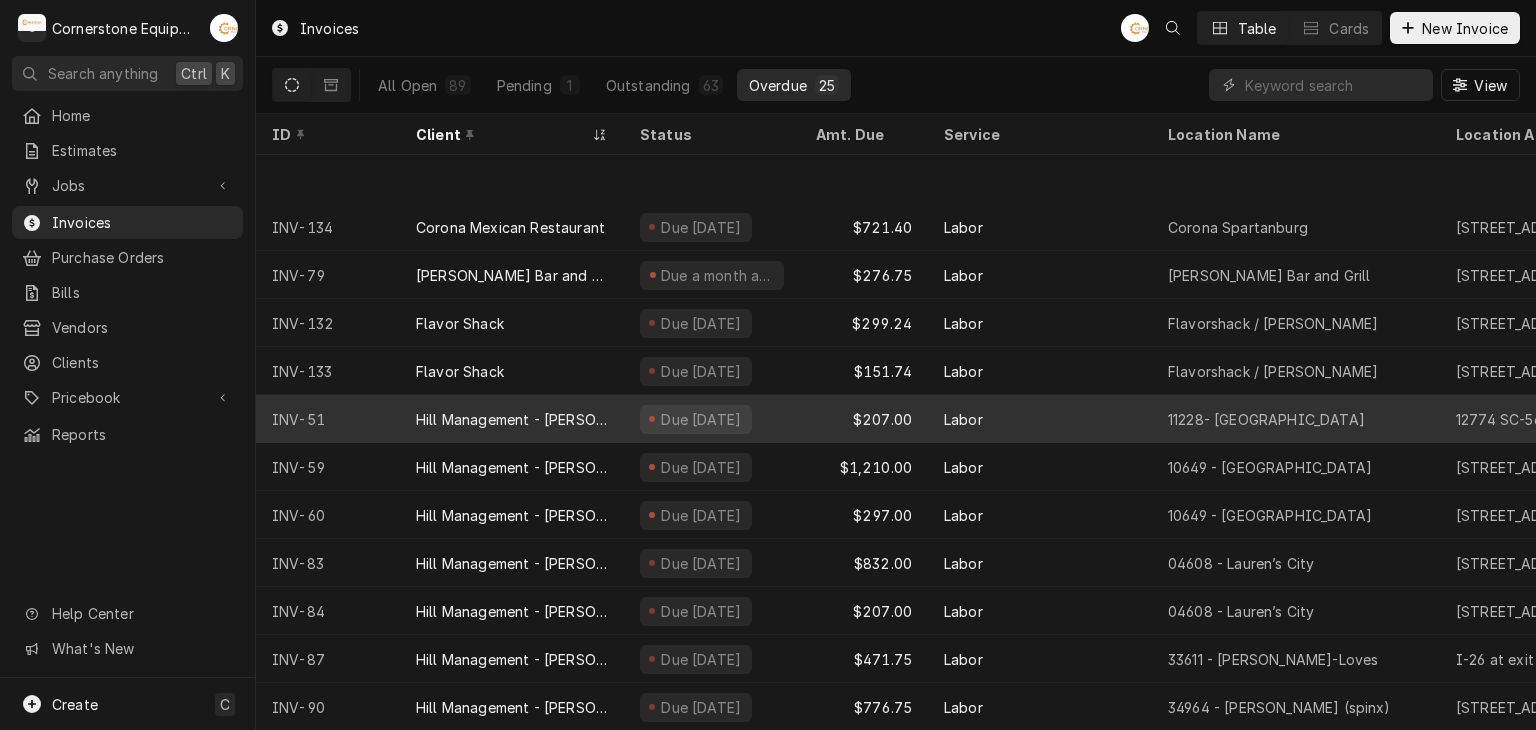 scroll, scrollTop: 0, scrollLeft: 0, axis: both 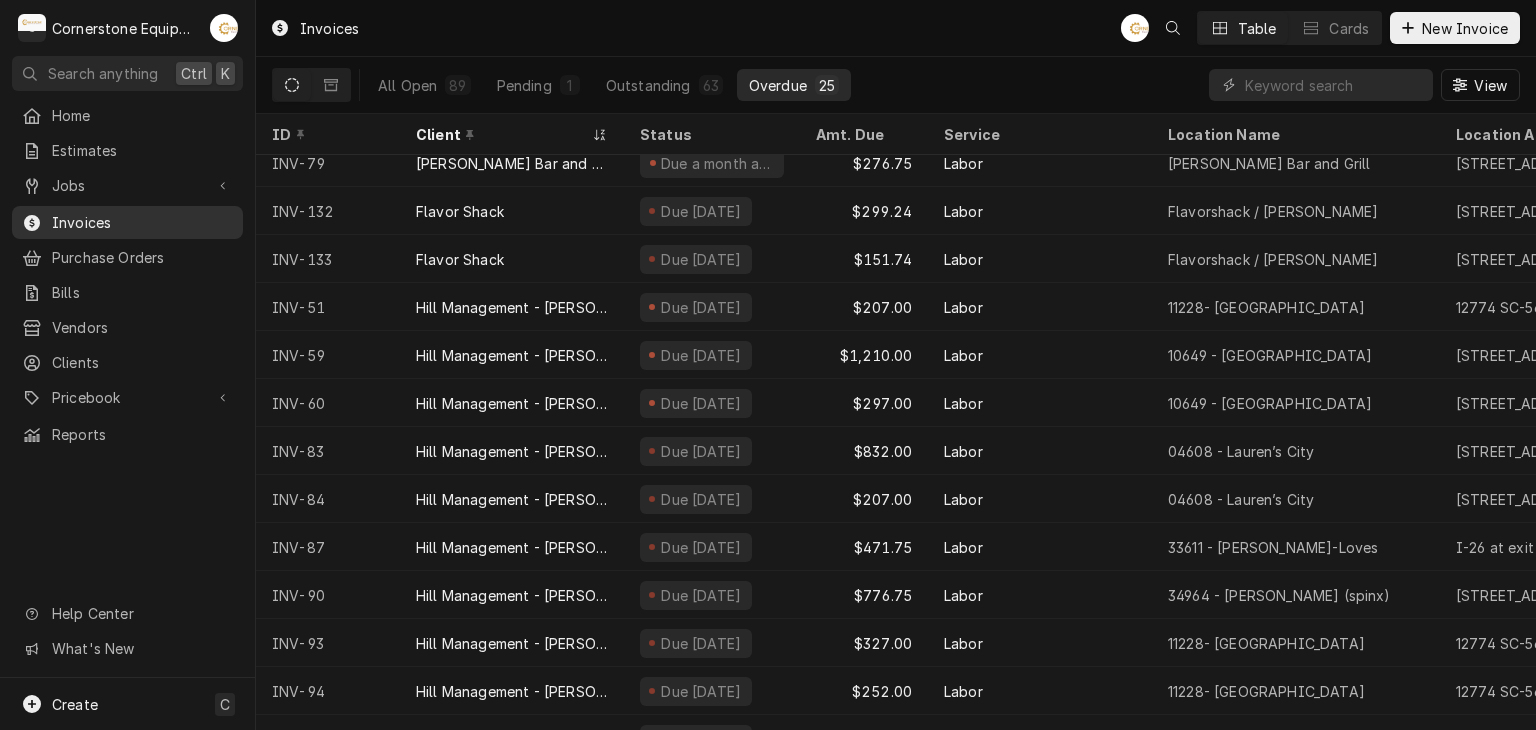 click on "Invoices" at bounding box center (142, 222) 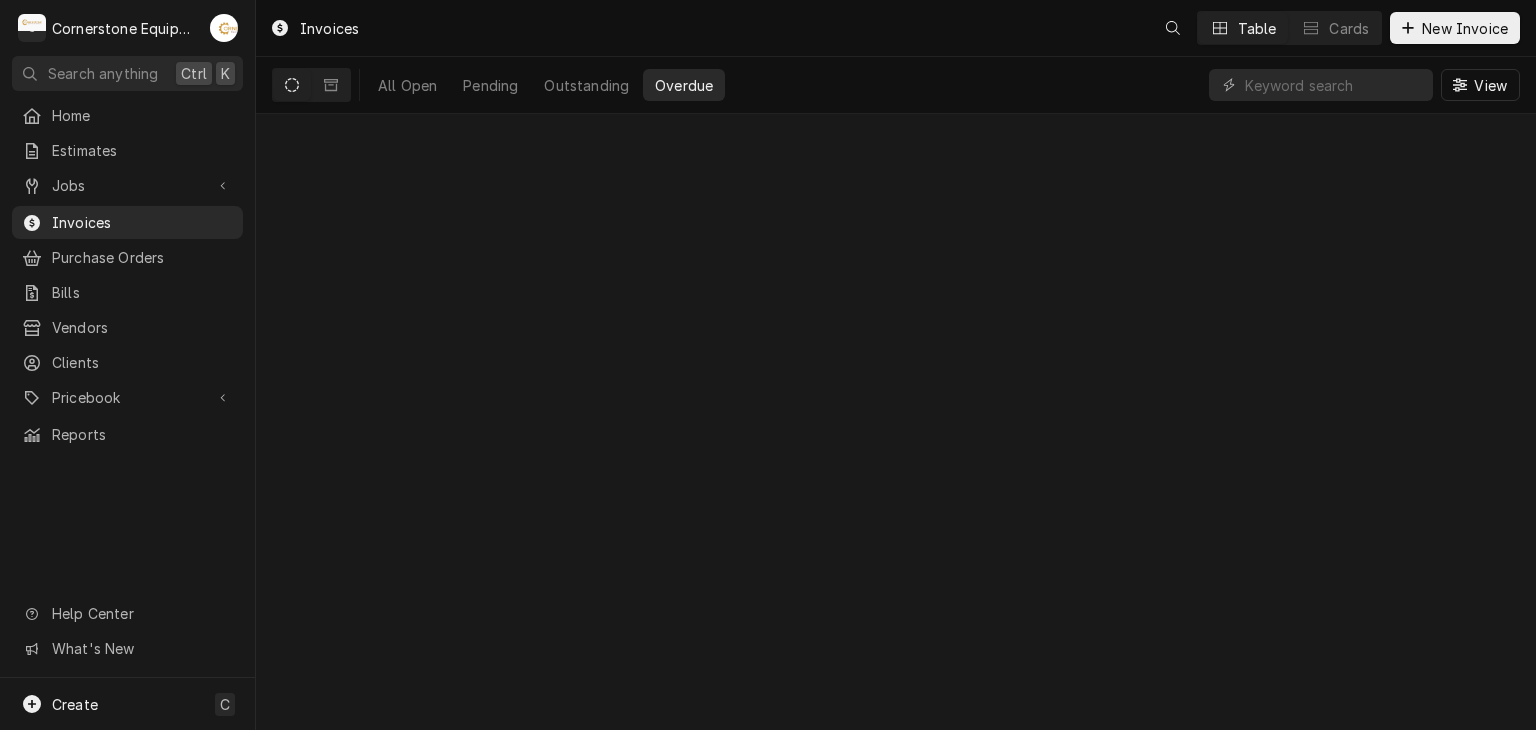 scroll, scrollTop: 0, scrollLeft: 0, axis: both 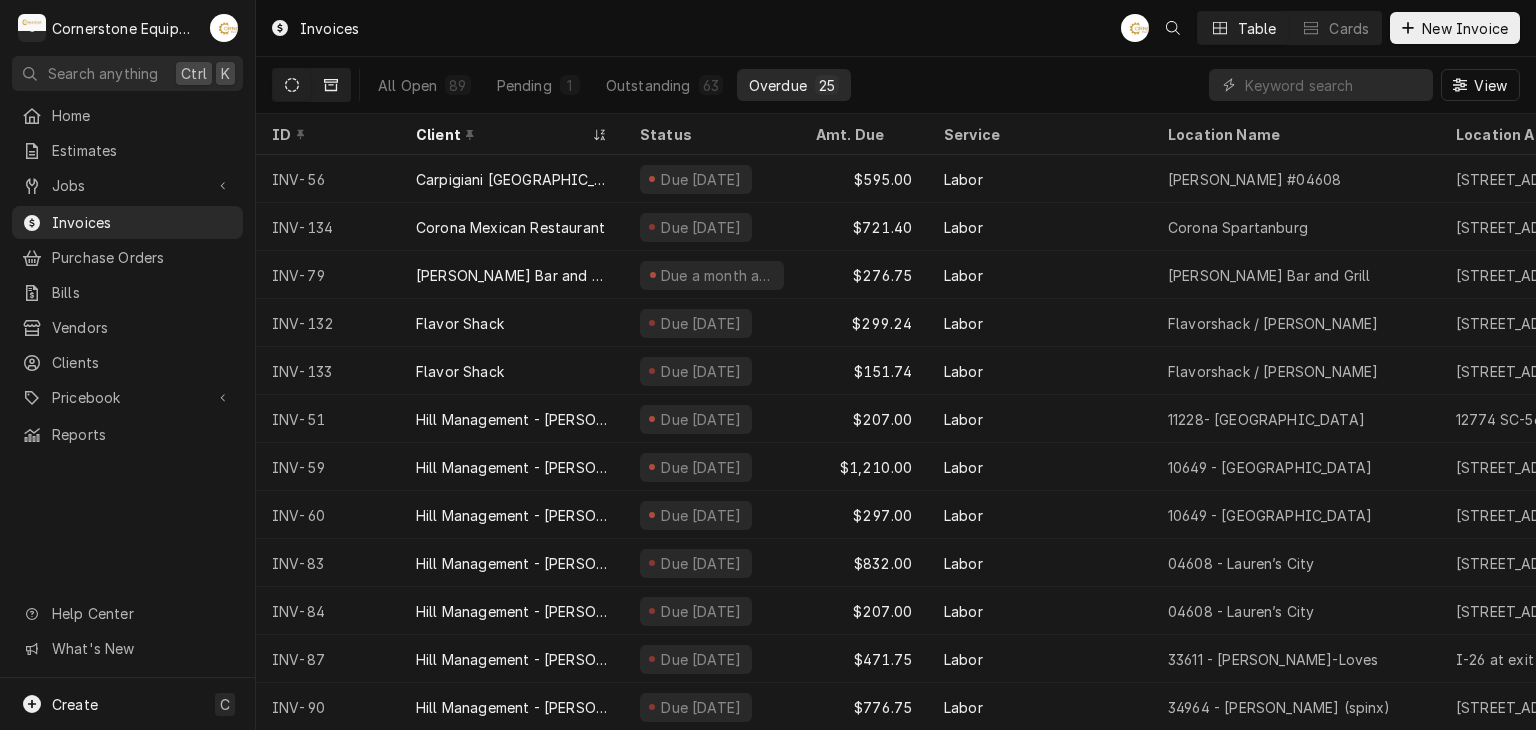 click at bounding box center (331, 85) 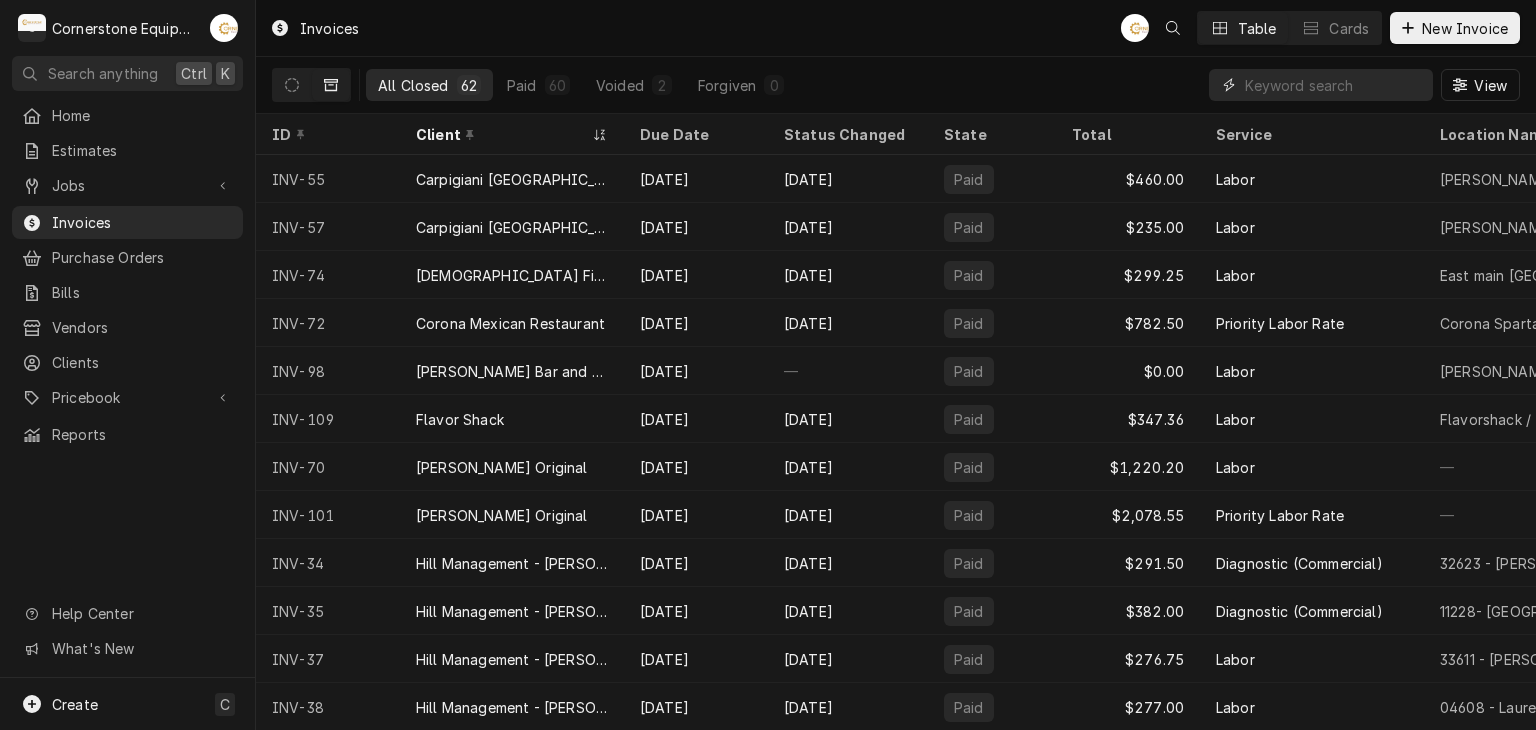 click at bounding box center (1334, 85) 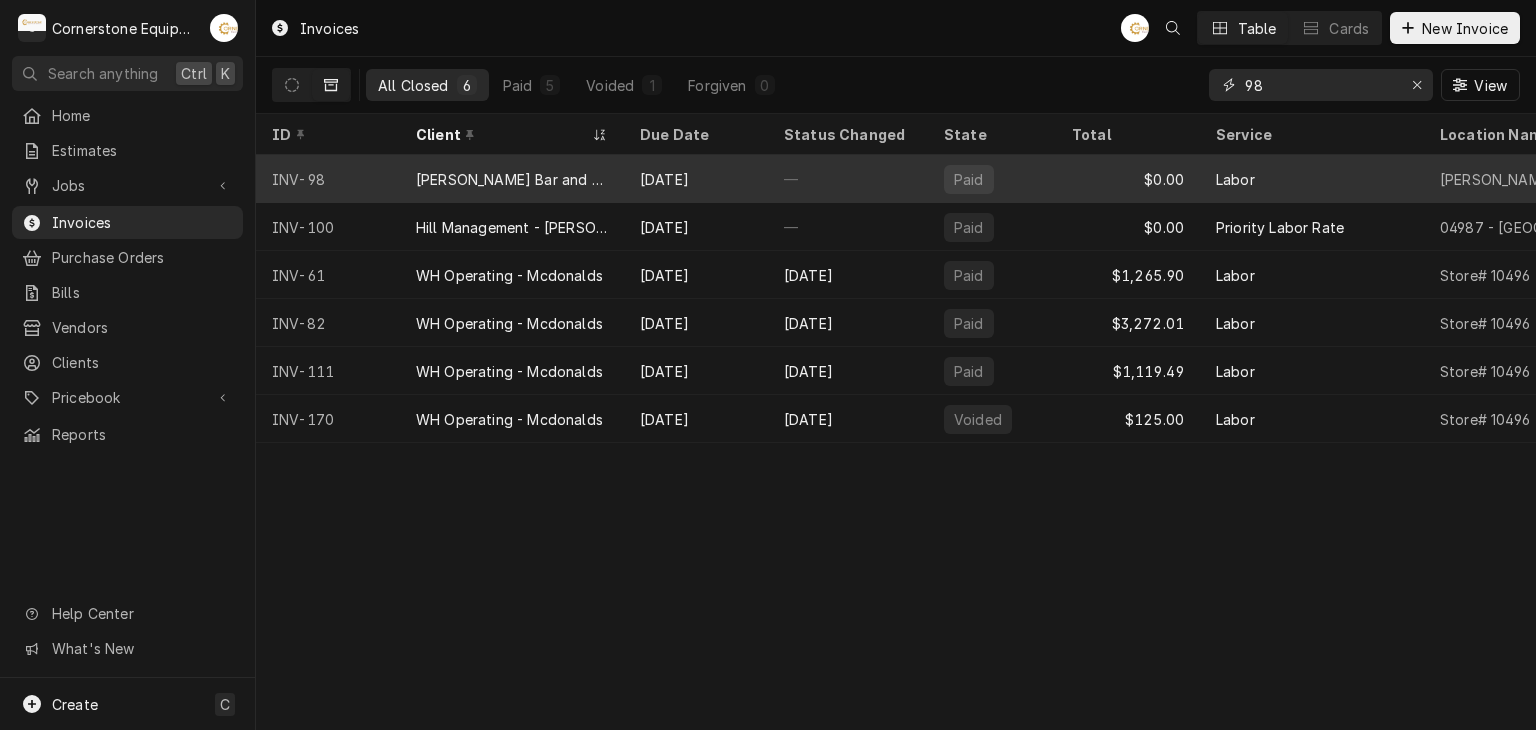 type on "98" 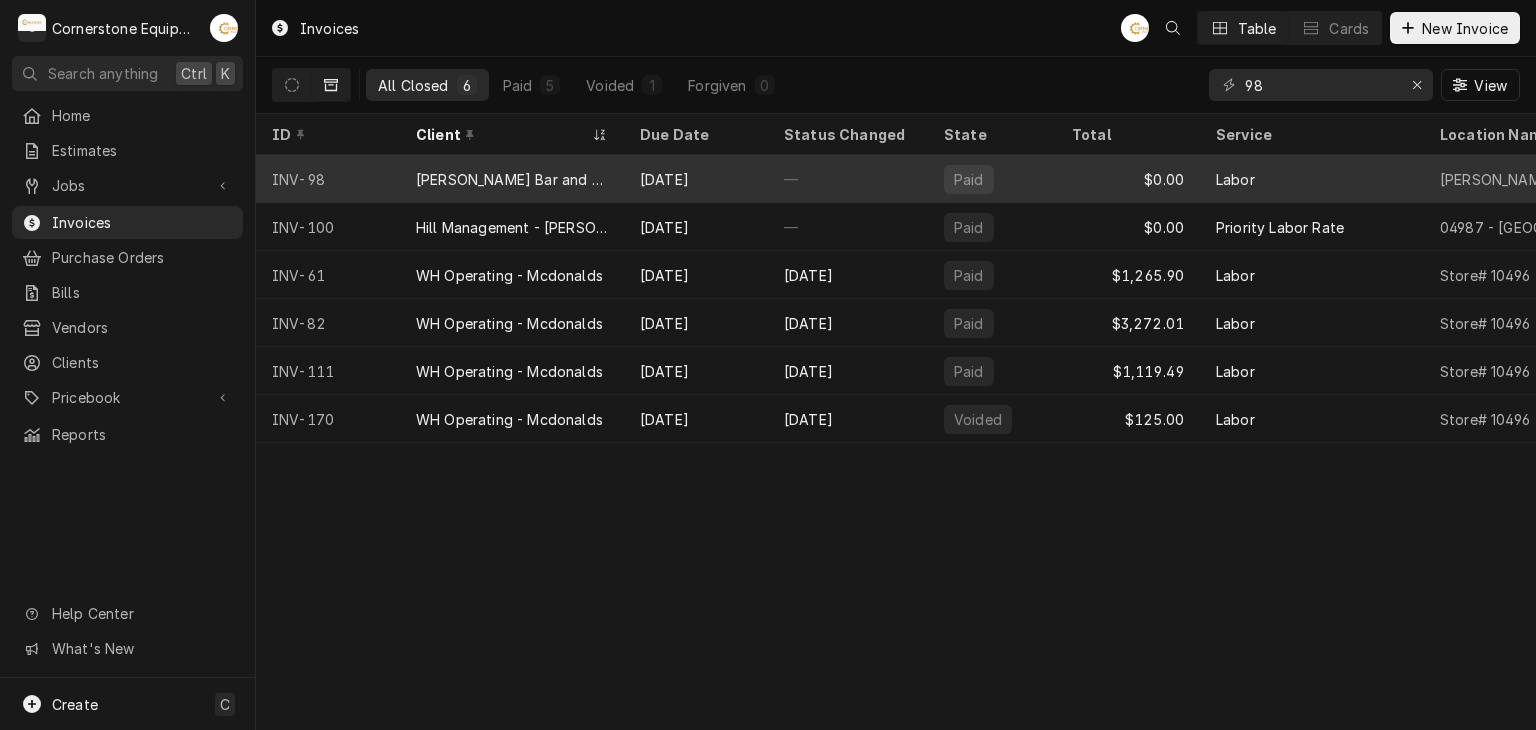 click on "$0.00" at bounding box center (1128, 179) 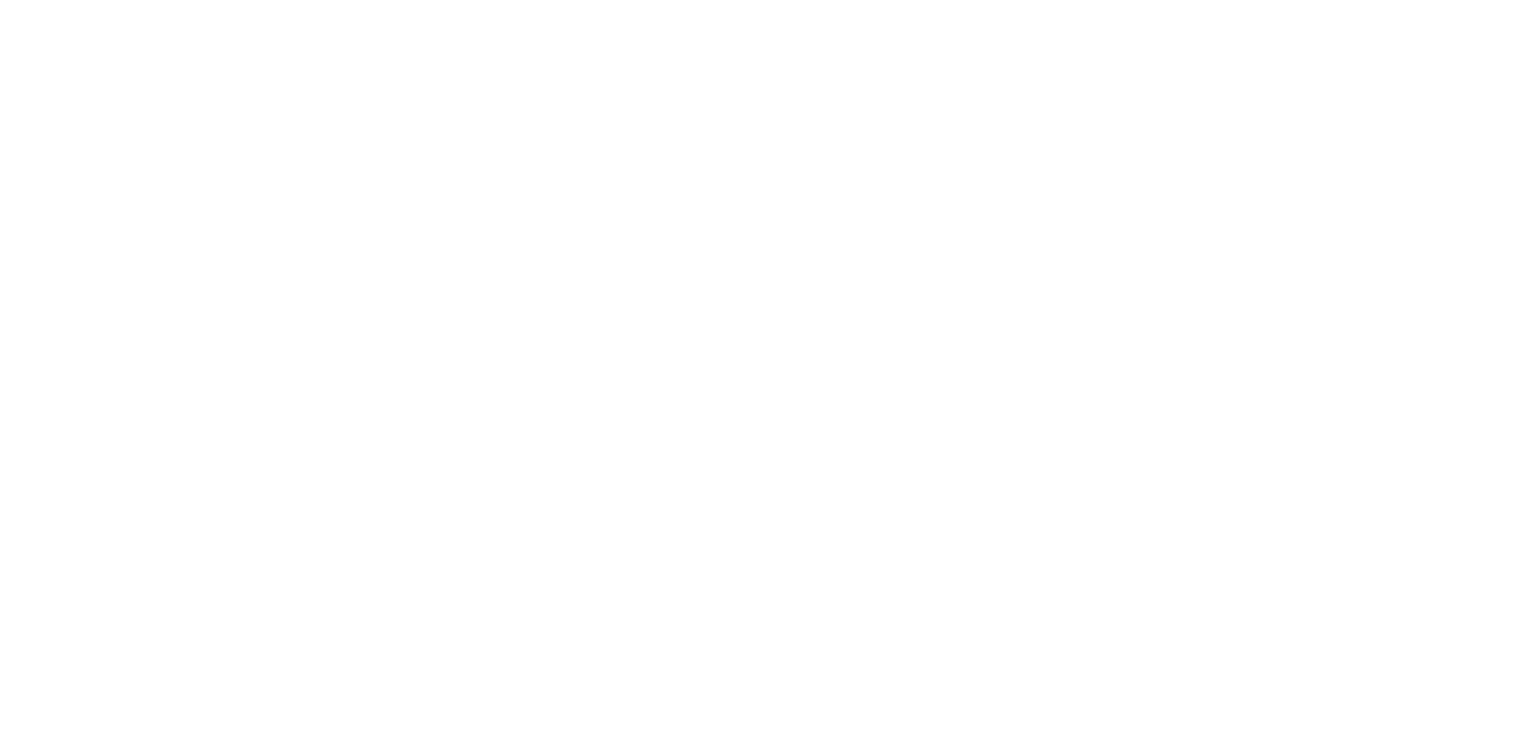 scroll, scrollTop: 0, scrollLeft: 0, axis: both 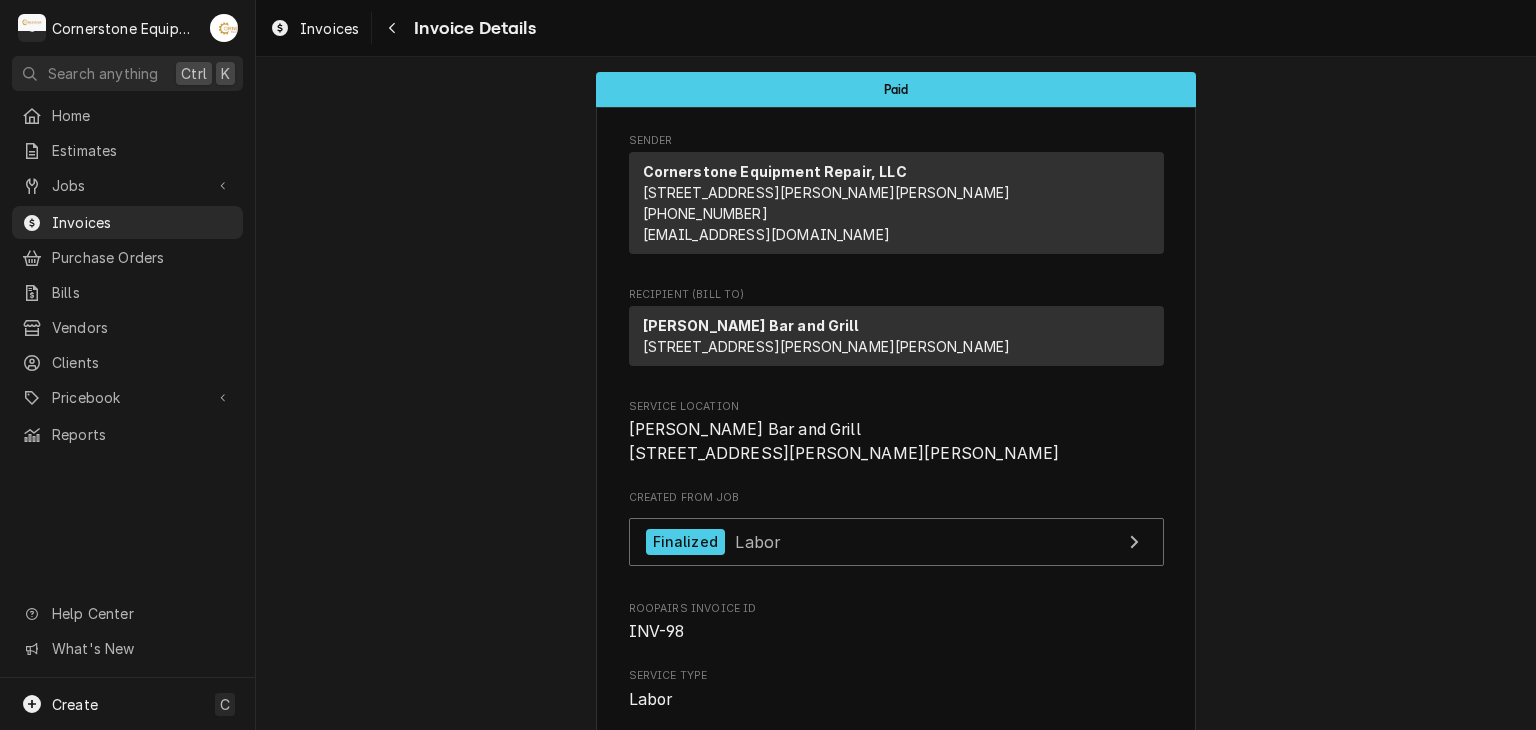 click on "Paid Sender Cornerstone Equipment Repair, LLC 1429 W Floyd Baker Blvd 234
Gaffney, SC 29341 (864) 335-8867 admin@cornerstoneequipmentrepair.com Recipient (Bill To) Dray Bar and Grill 1800 Drayton Rd 301
Drayton, SC 29333 Service Location Dray Bar and Grill
1800 Drayton Rd 301
Drayton, SC 29333 Created From Job Finalized Labor Roopairs Invoice ID INV-98 Service Type Labor Date Issued Jun 14, 2025 Terms Same Day Date Due Jun 14, 2025 Last Modified Sat, Jun 14th, 2025 - 10:42 AM Service Charges Short Description Non-billable Service Dates Jun 11, 2025 - Jun 14, 2025 Hourly Cost $0.00/hr Qty. 1hr Rate $0.00/hr Amount $0.00 Tax Non-Taxable Service  Summary Returned to attempt a hard start kit. Failed, customer needs to replace unit. Parts and Materials (No parts and materials charges) Trip Charges, Diagnostic Fees, etc. (No miscellaneous charges) Discounts (No discounts) Tax Type [ 7.000 %]  SC-CPT083 Payments (No payments made) Accounting Sync Status Synced on Sat, Jun 14th, 2025 - 10:42 AM Subtotal $0.00 Tax ( )" at bounding box center (896, 1161) 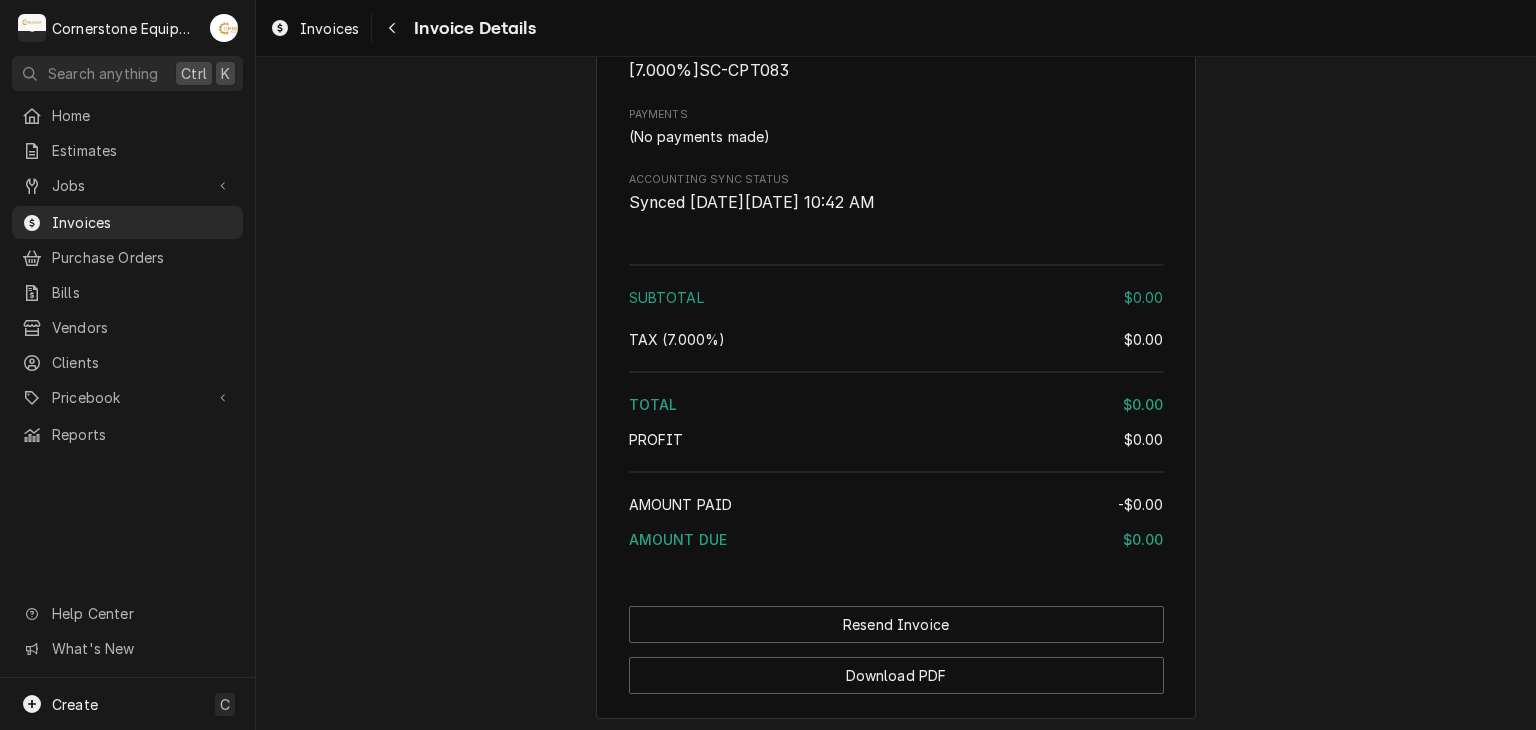 scroll, scrollTop: 1692, scrollLeft: 0, axis: vertical 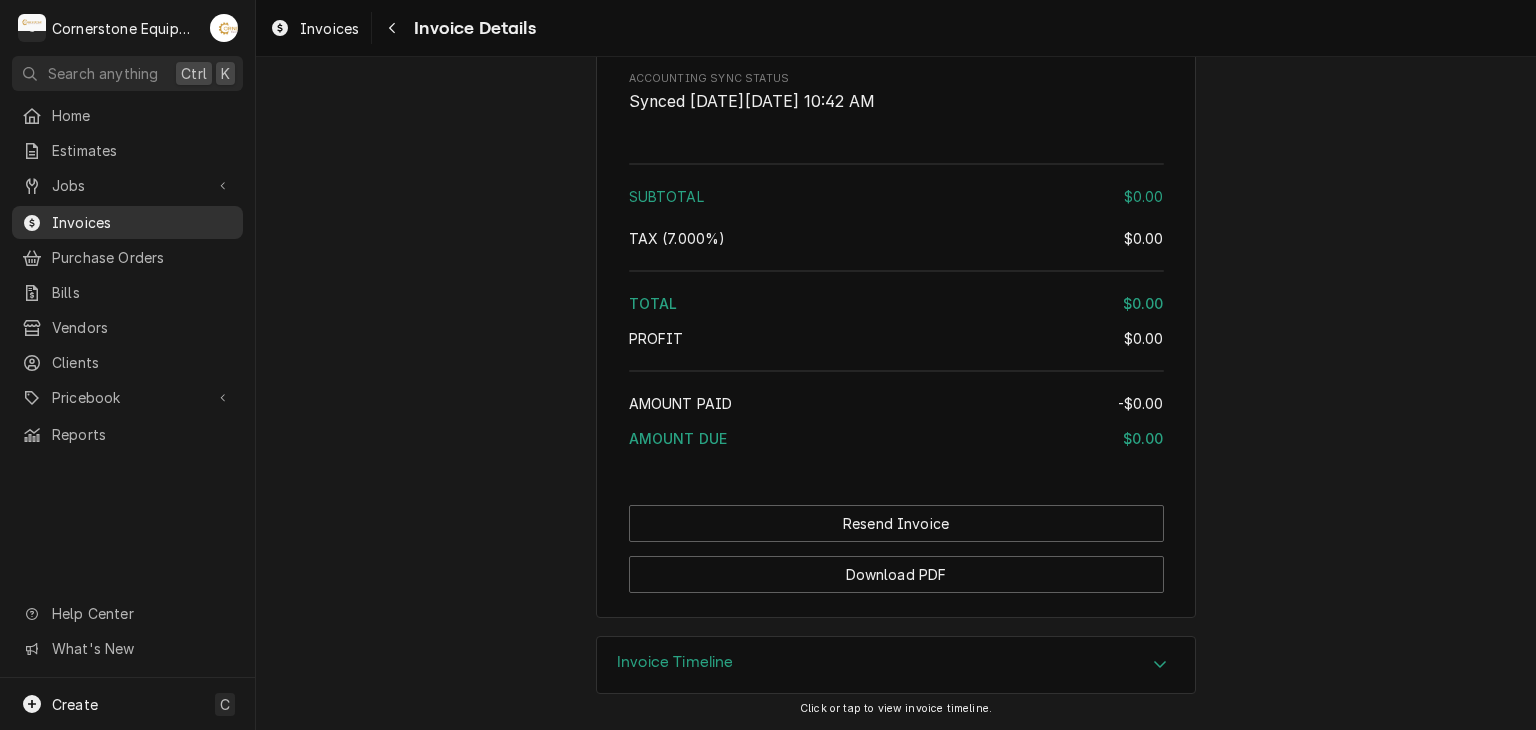 click on "Invoices" at bounding box center (142, 222) 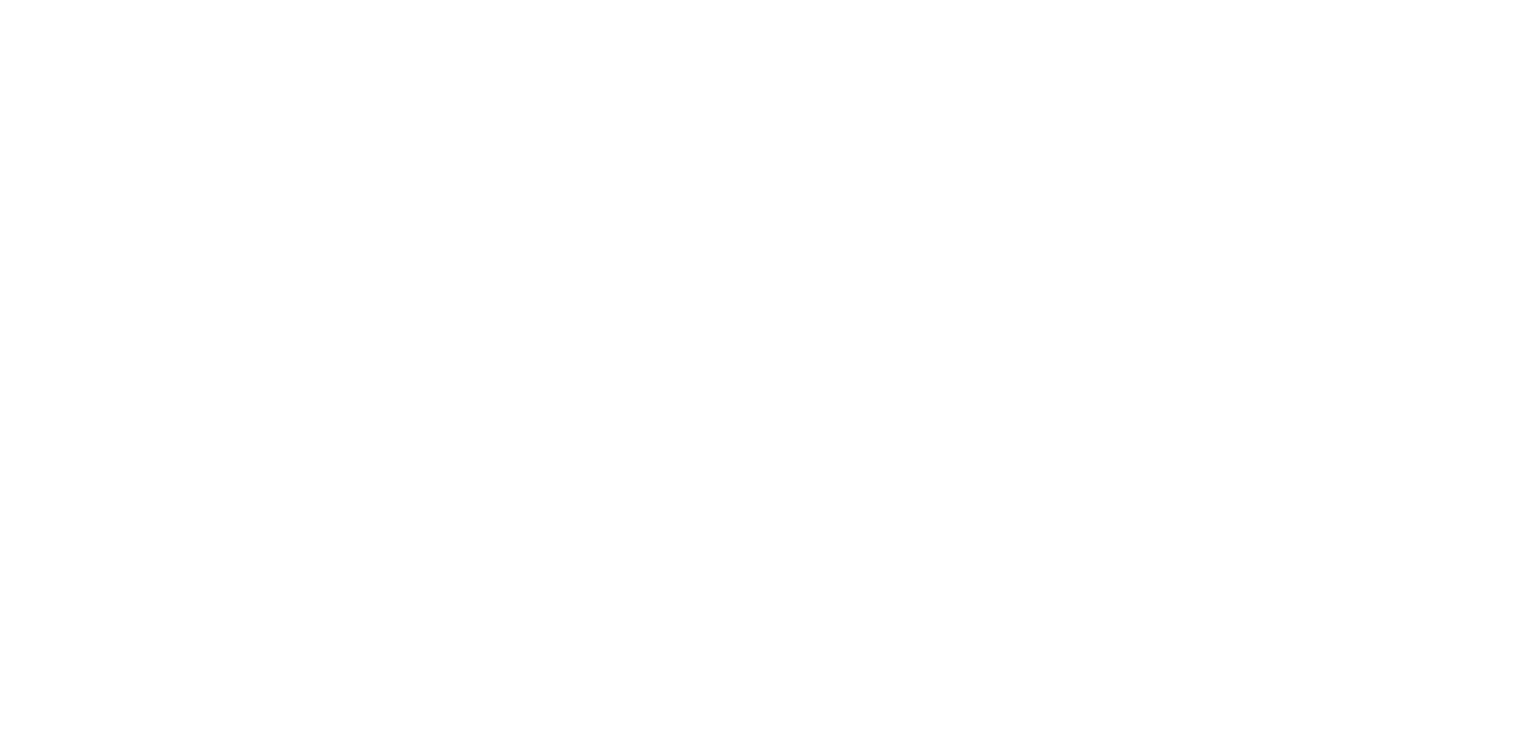 scroll, scrollTop: 0, scrollLeft: 0, axis: both 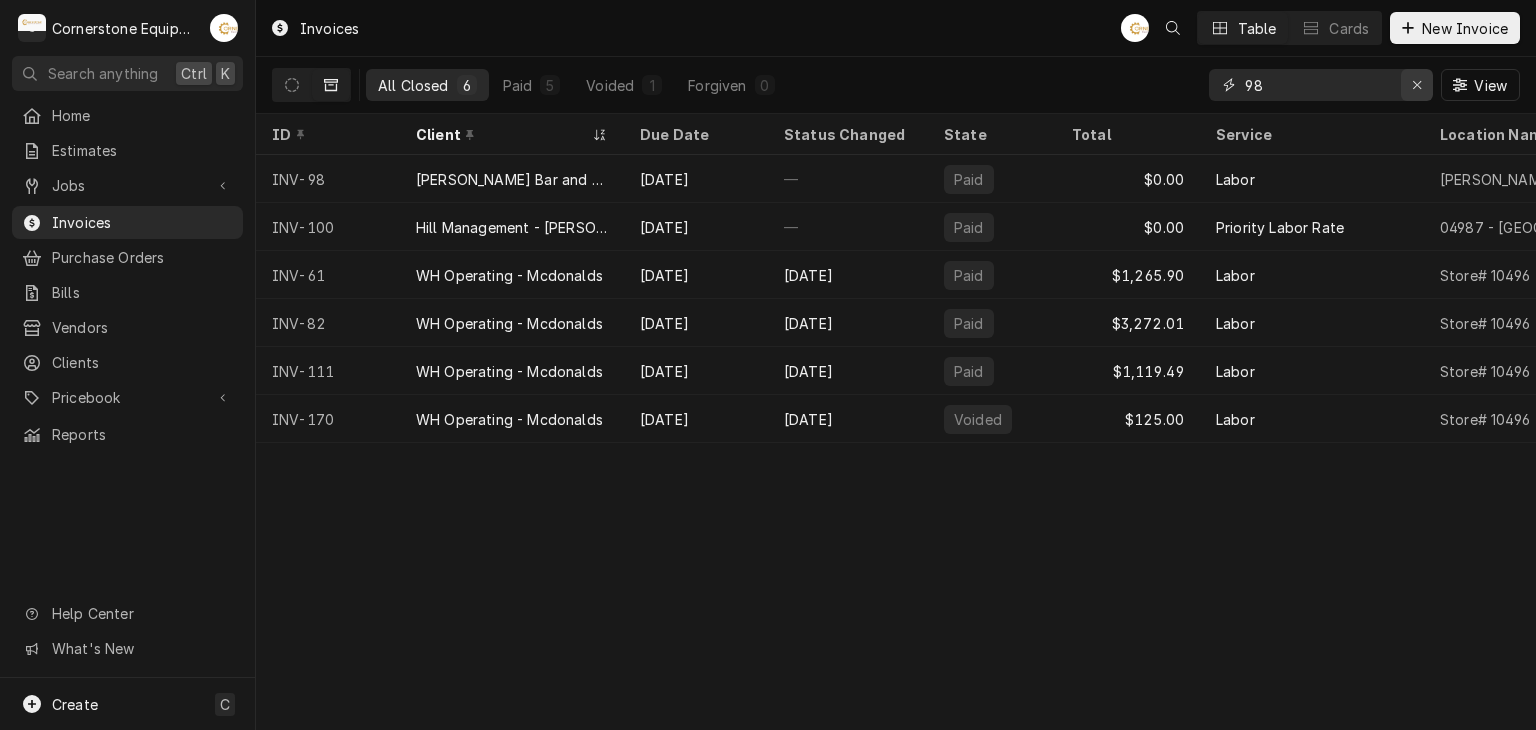 click 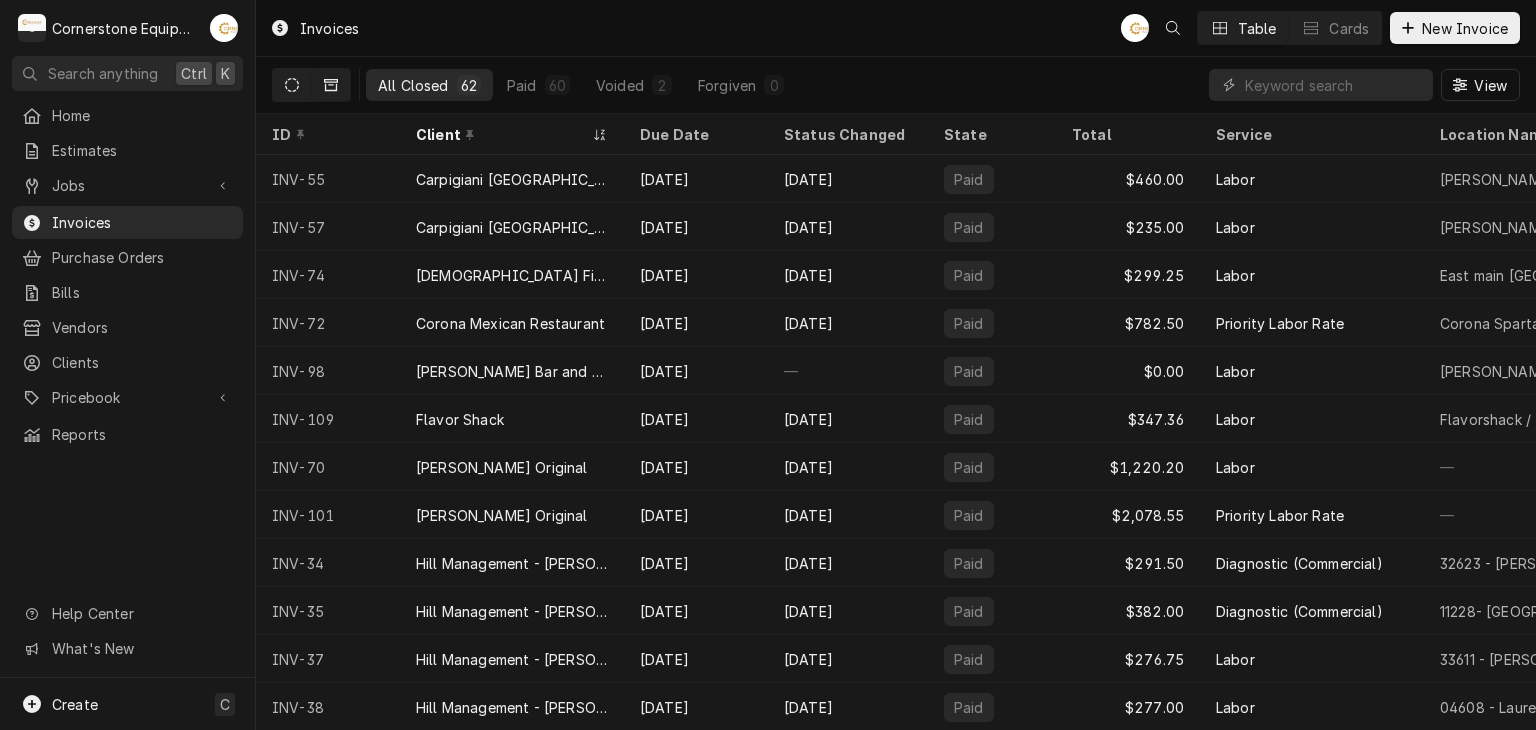 click 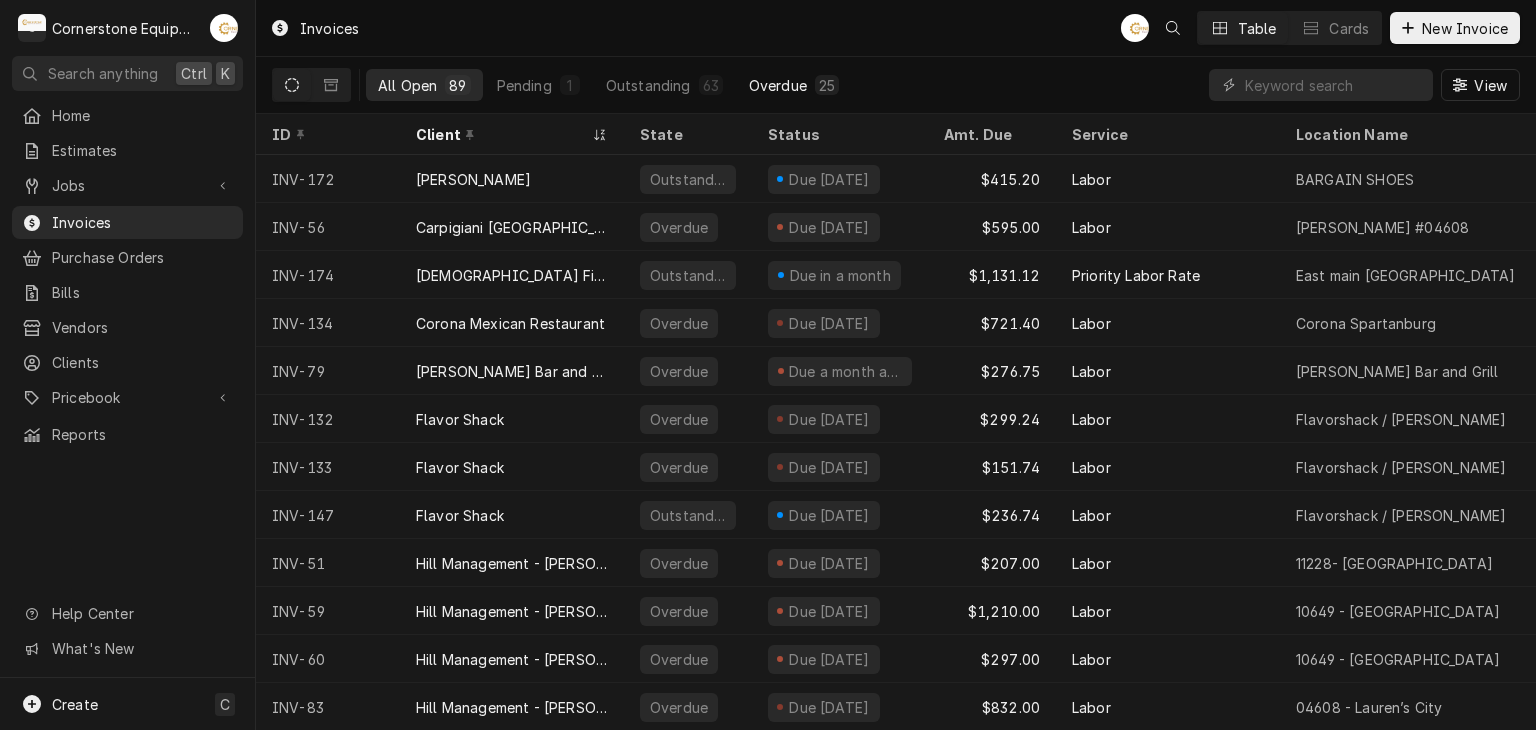 click on "25" at bounding box center (827, 85) 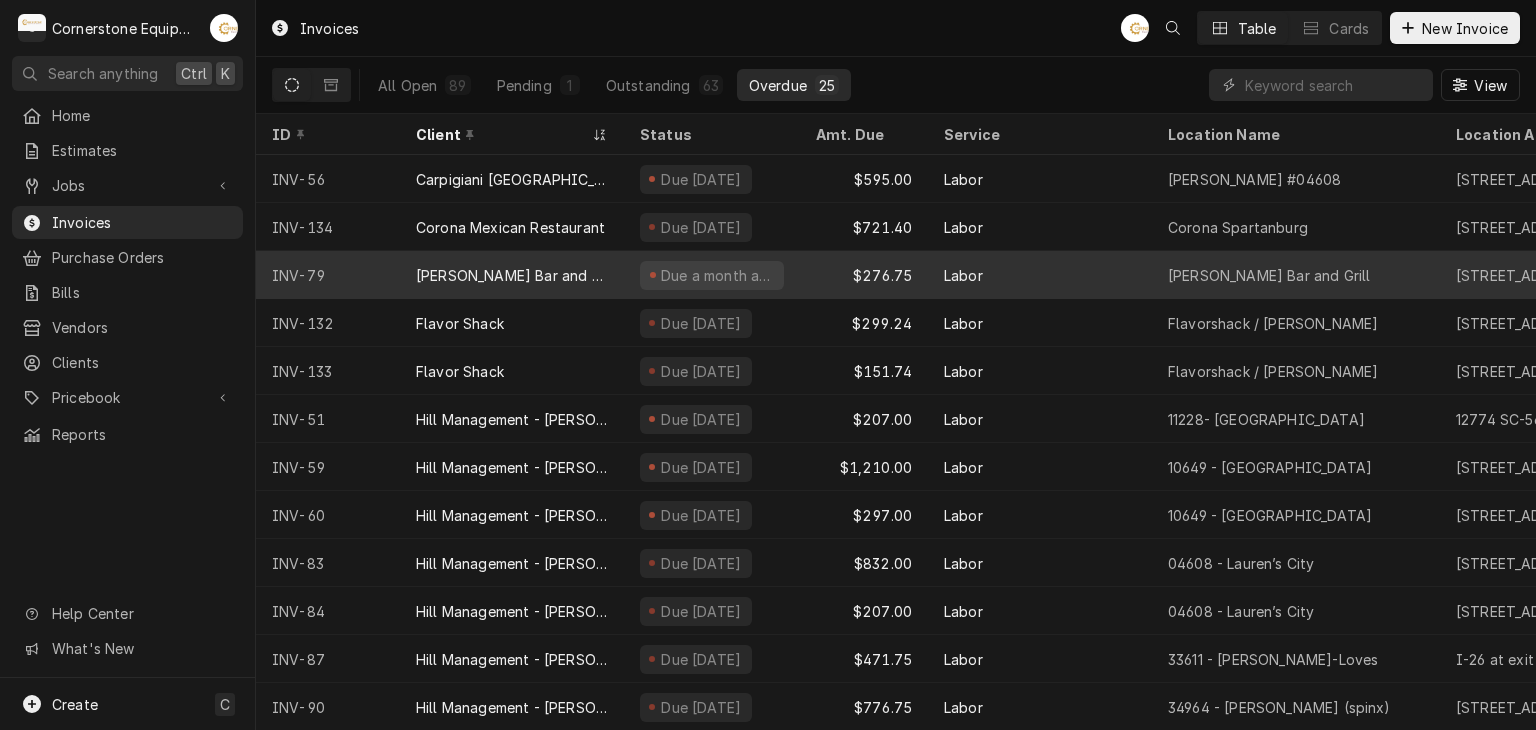 click on "[PERSON_NAME] Bar and Grill" at bounding box center (512, 275) 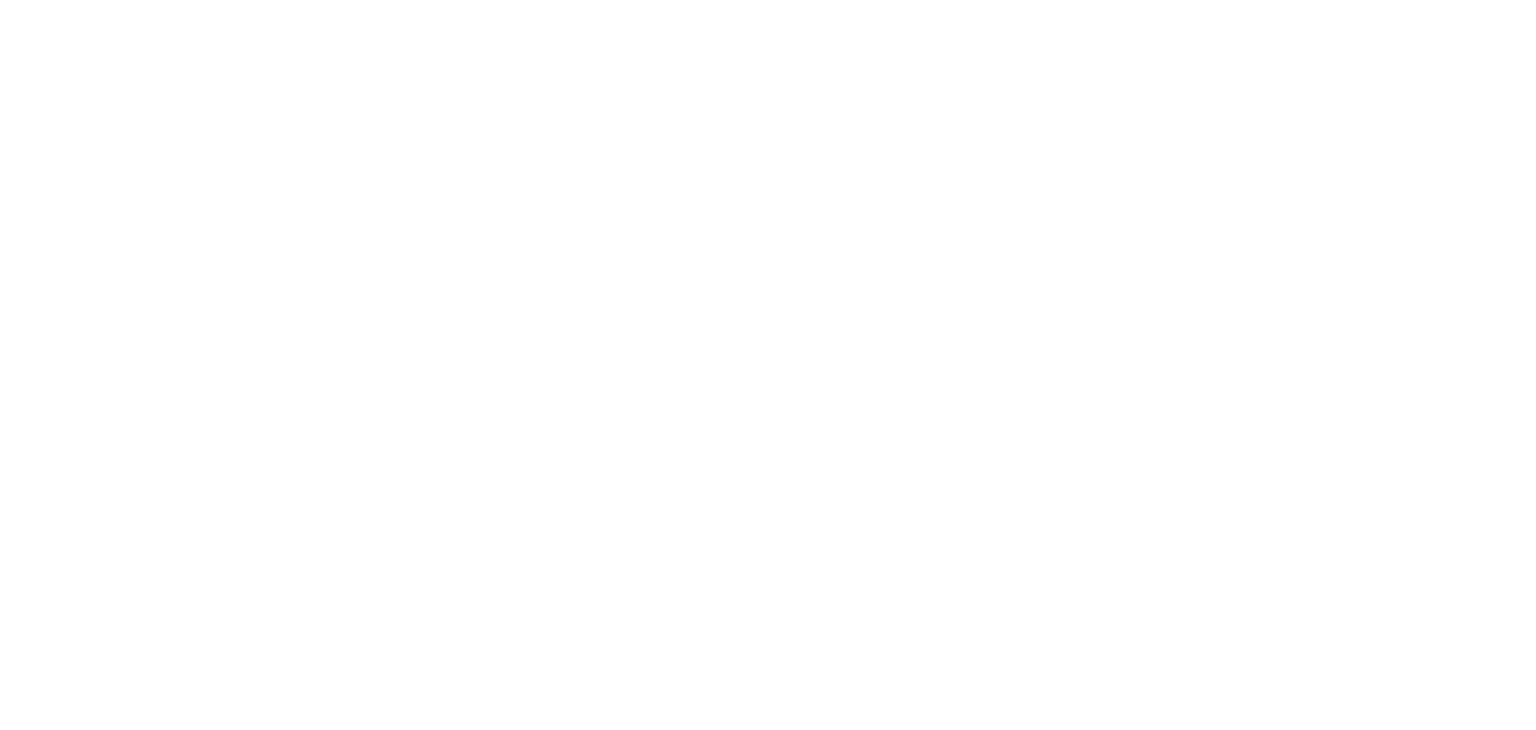 scroll, scrollTop: 0, scrollLeft: 0, axis: both 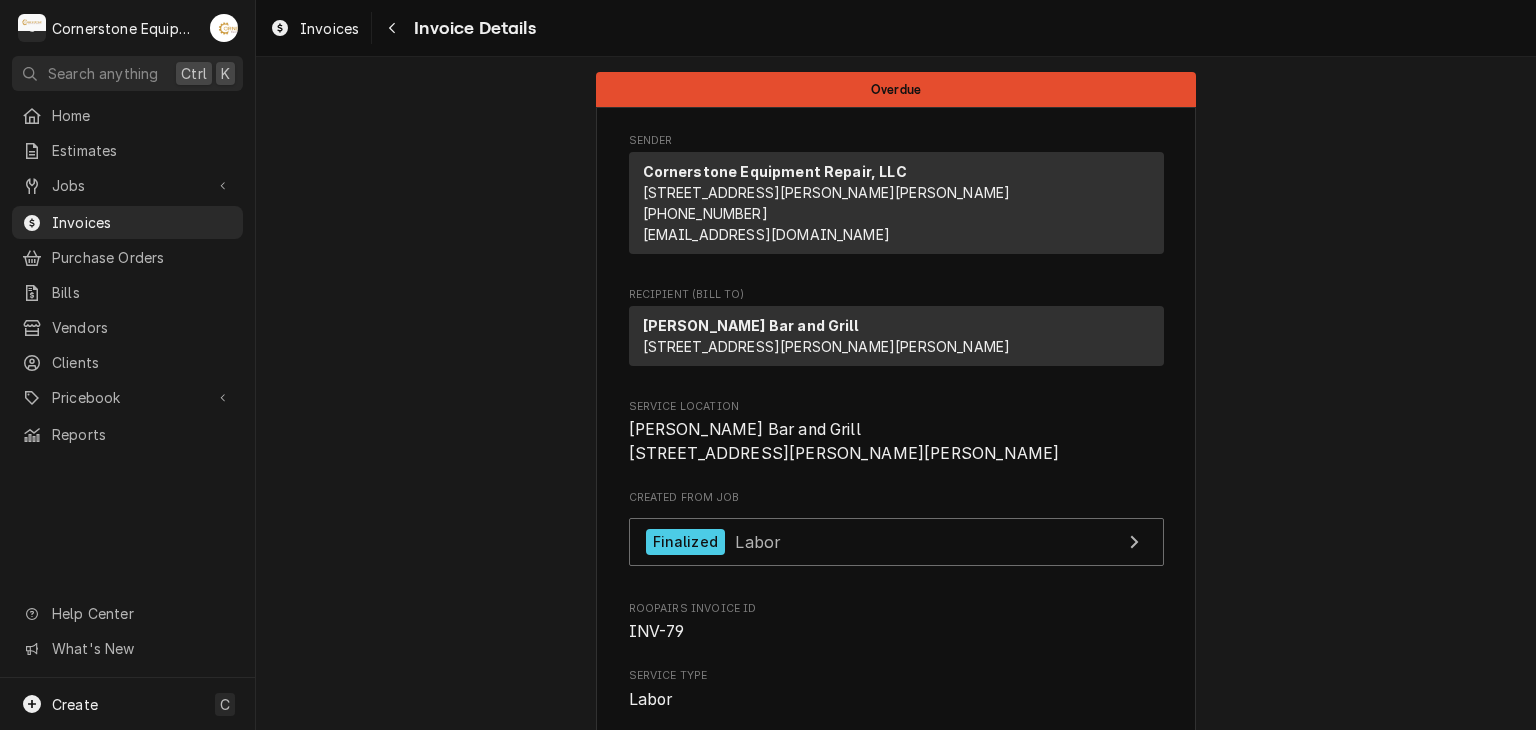 click on "Overdue Sender Cornerstone Equipment Repair, LLC [STREET_ADDRESS][PERSON_NAME] (864) 335-8867 [EMAIL_ADDRESS][DOMAIN_NAME] Recipient (Bill To) [PERSON_NAME] Bar and Grill [STREET_ADDRESS][PERSON_NAME][PERSON_NAME] Service Location [PERSON_NAME][GEOGRAPHIC_DATA]
[STREET_ADDRESS][PERSON_NAME][PERSON_NAME] Created From Job Finalized Labor Roopairs Invoice ID INV-79 Service Type Labor Date Issued [DATE] Terms Net 14 Date Due [DATE] Sent [DATE][DATE] 8:25 AM Last Modified [DATE] 8:25 AM Service Charges Short Description Labor Service Dates [DATE] - [DATE] Hourly Cost $60.00/hr Qty. 2hrs Rate $125.00/hr Amount $250.00 Tax Non-Taxable Service  Summary Parts and Materials Short Description misc hardware Manufacturer — Manufacturer Part # — Unit Cost $0.00 Qty. 1 Price $25.00 Amount $25.00 Tax Taxable Detailed  Summary Misc cleaning and hardware materials Trip Charges, Diagnostic Fees, etc. Short Description Travel flat (Commercial) Unit Cost $0.00 Qty. 1 Price $0.00 Amount [" at bounding box center [896, 1694] 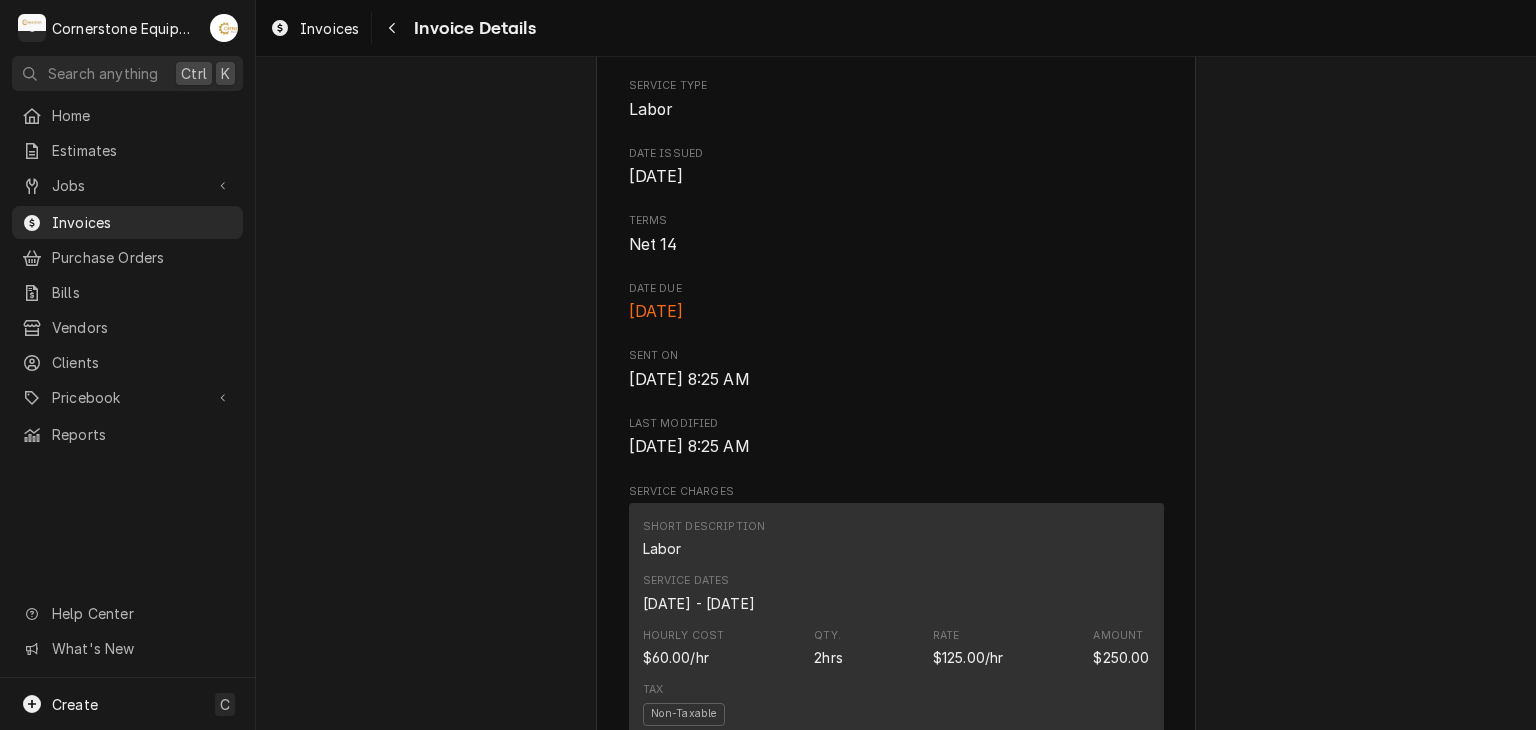 scroll, scrollTop: 630, scrollLeft: 0, axis: vertical 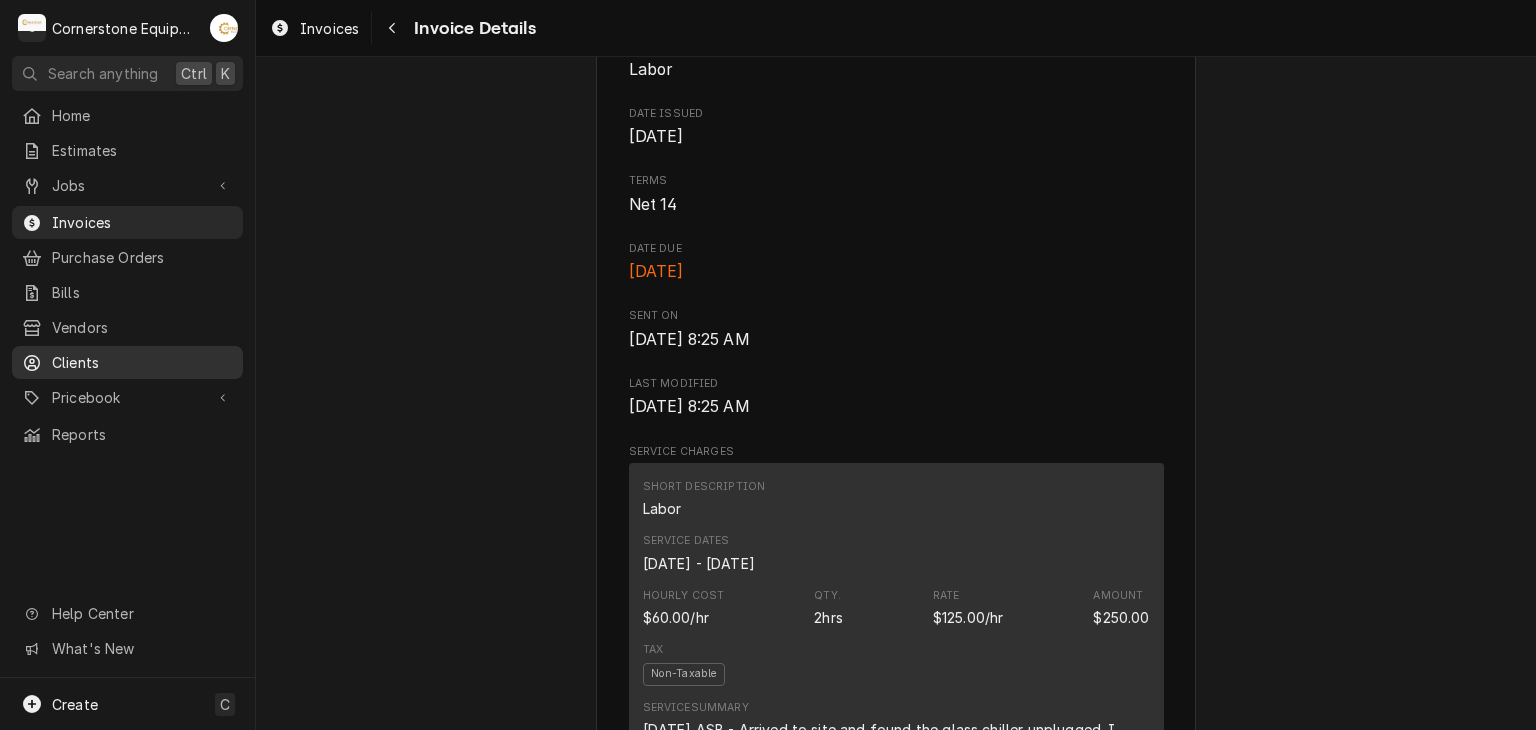 click on "Clients" at bounding box center [142, 362] 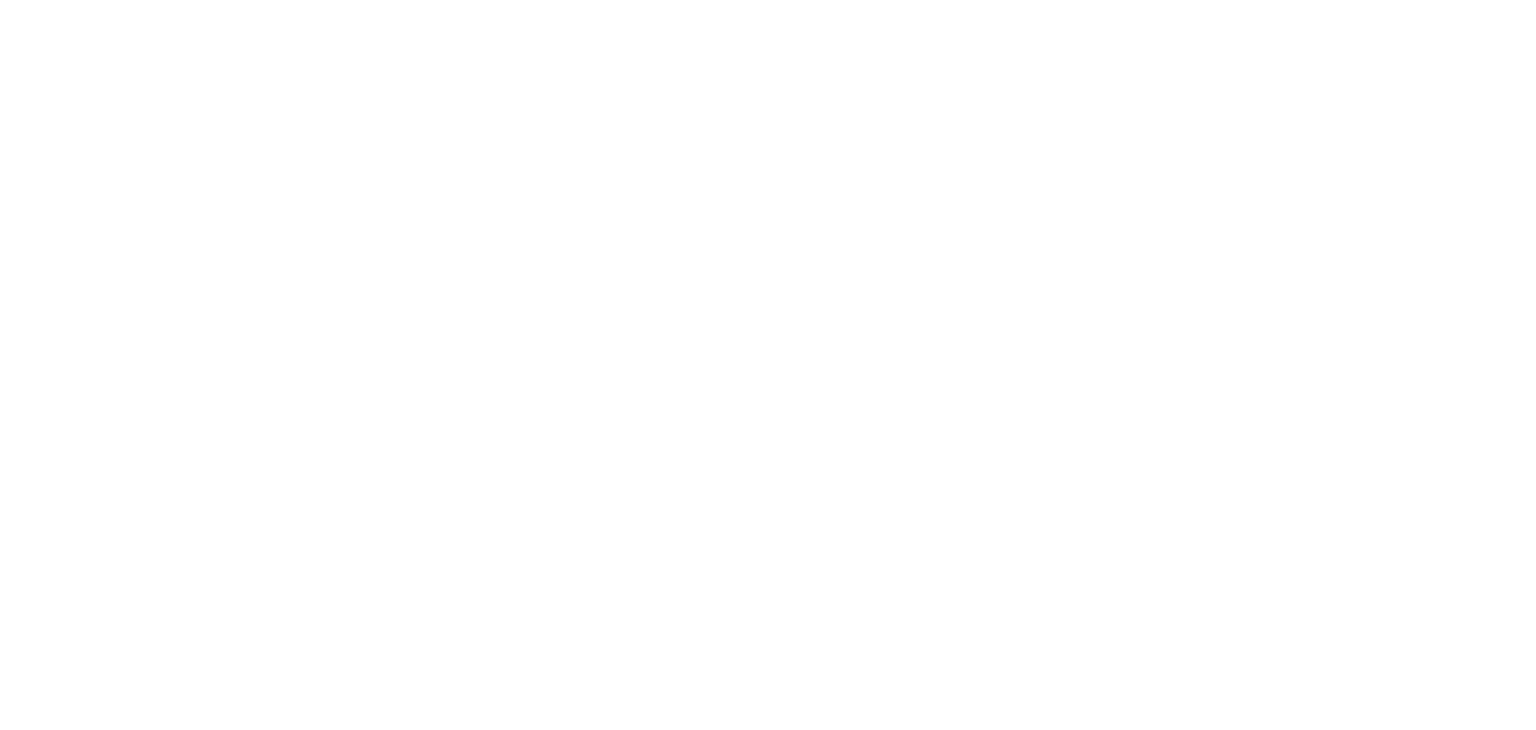 scroll, scrollTop: 0, scrollLeft: 0, axis: both 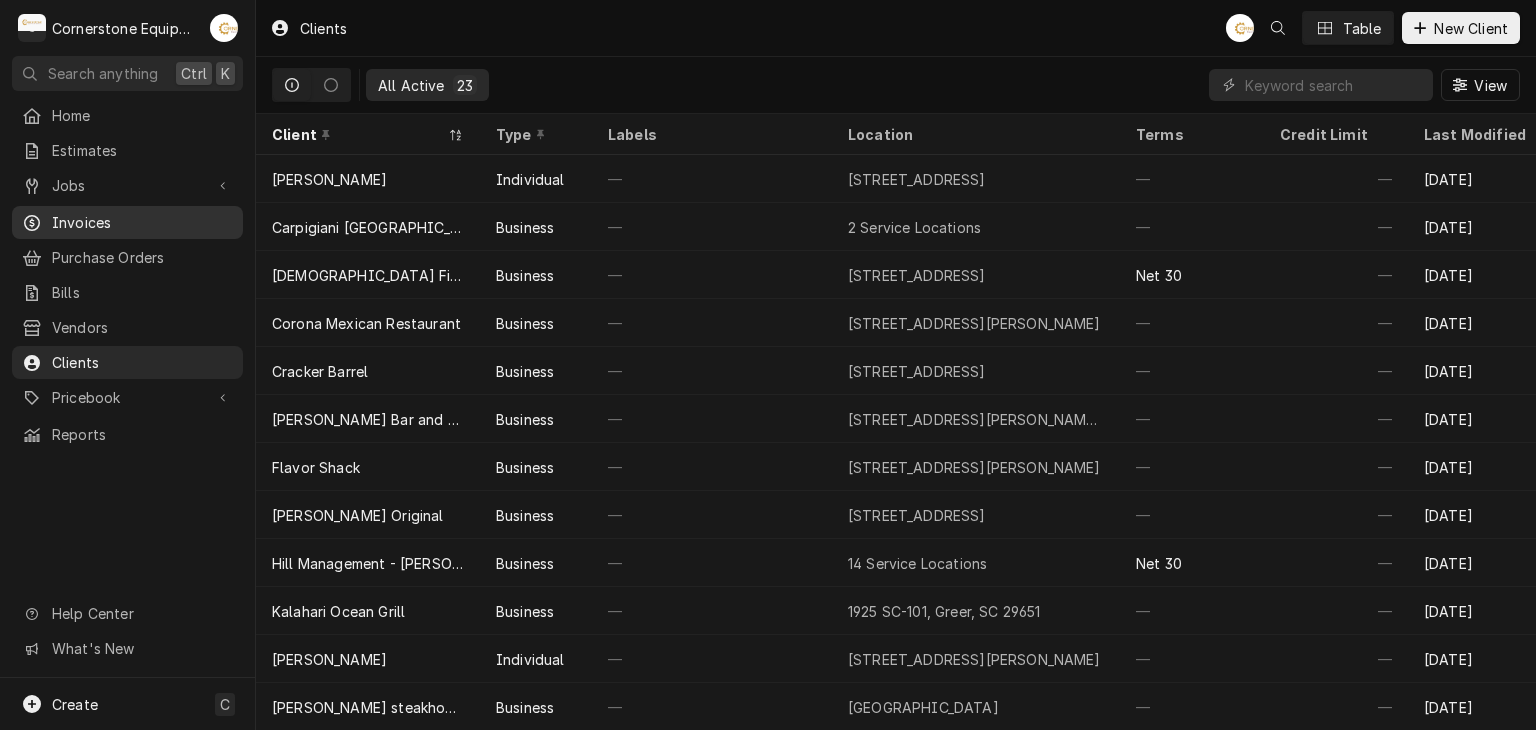 click on "Invoices" at bounding box center [142, 222] 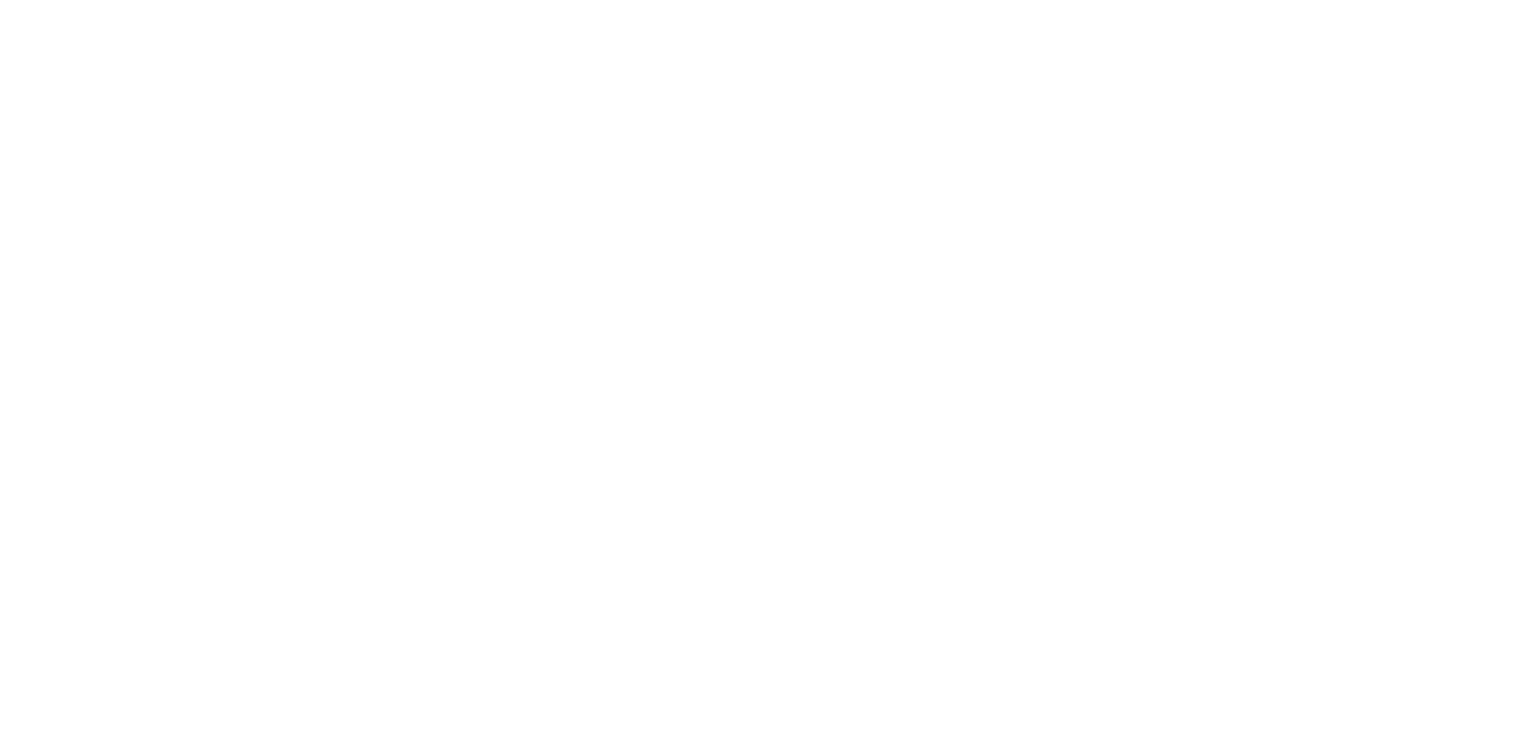scroll, scrollTop: 0, scrollLeft: 0, axis: both 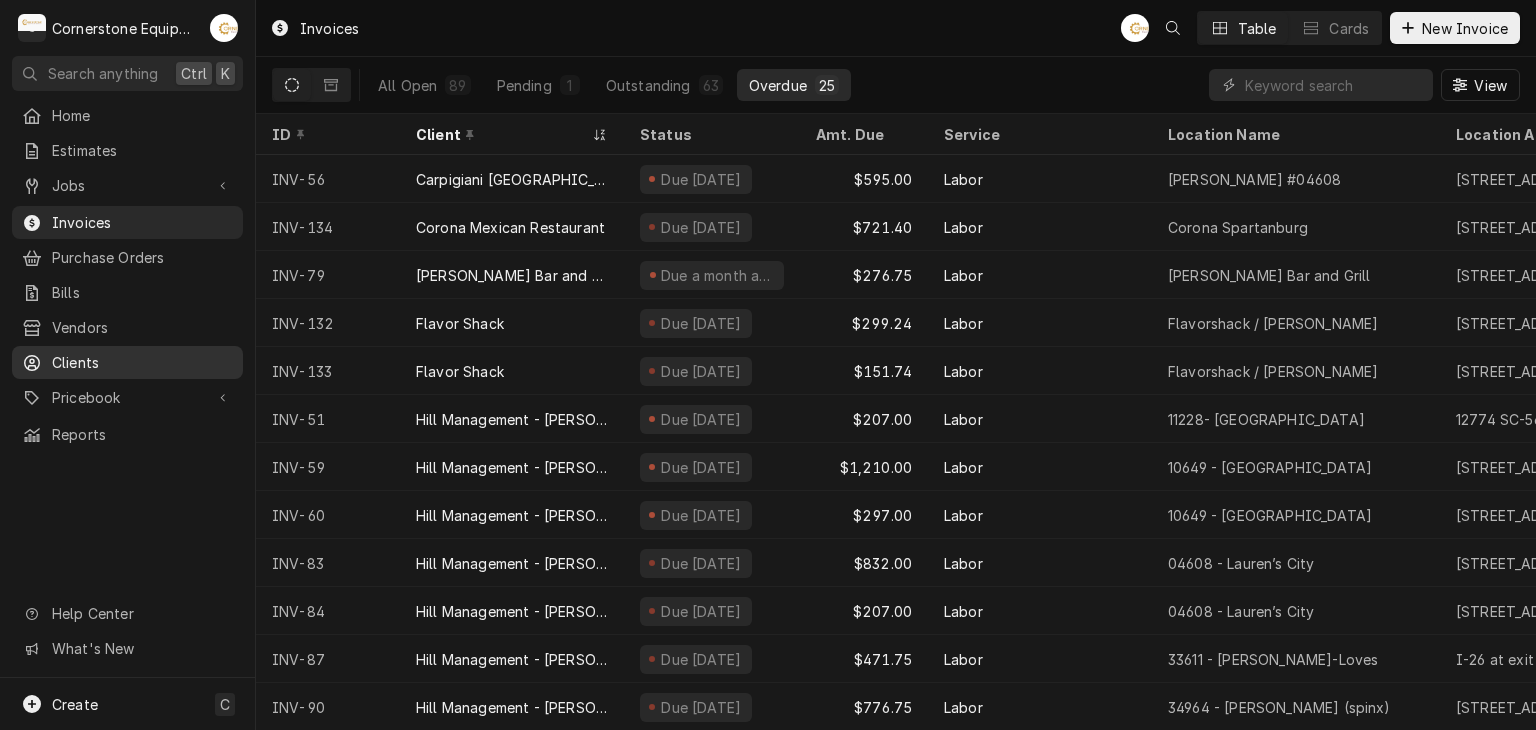 click on "Clients" at bounding box center [142, 362] 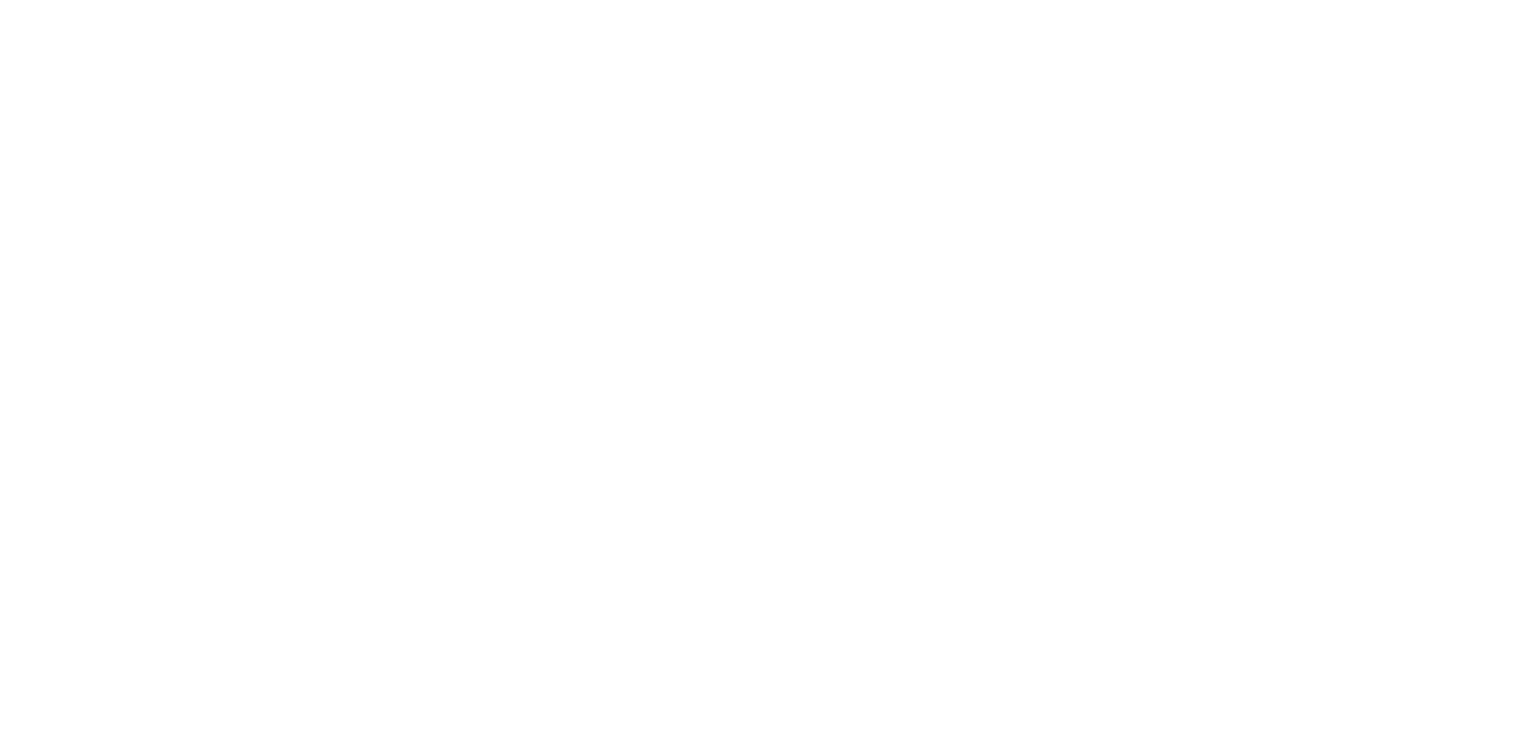 scroll, scrollTop: 0, scrollLeft: 0, axis: both 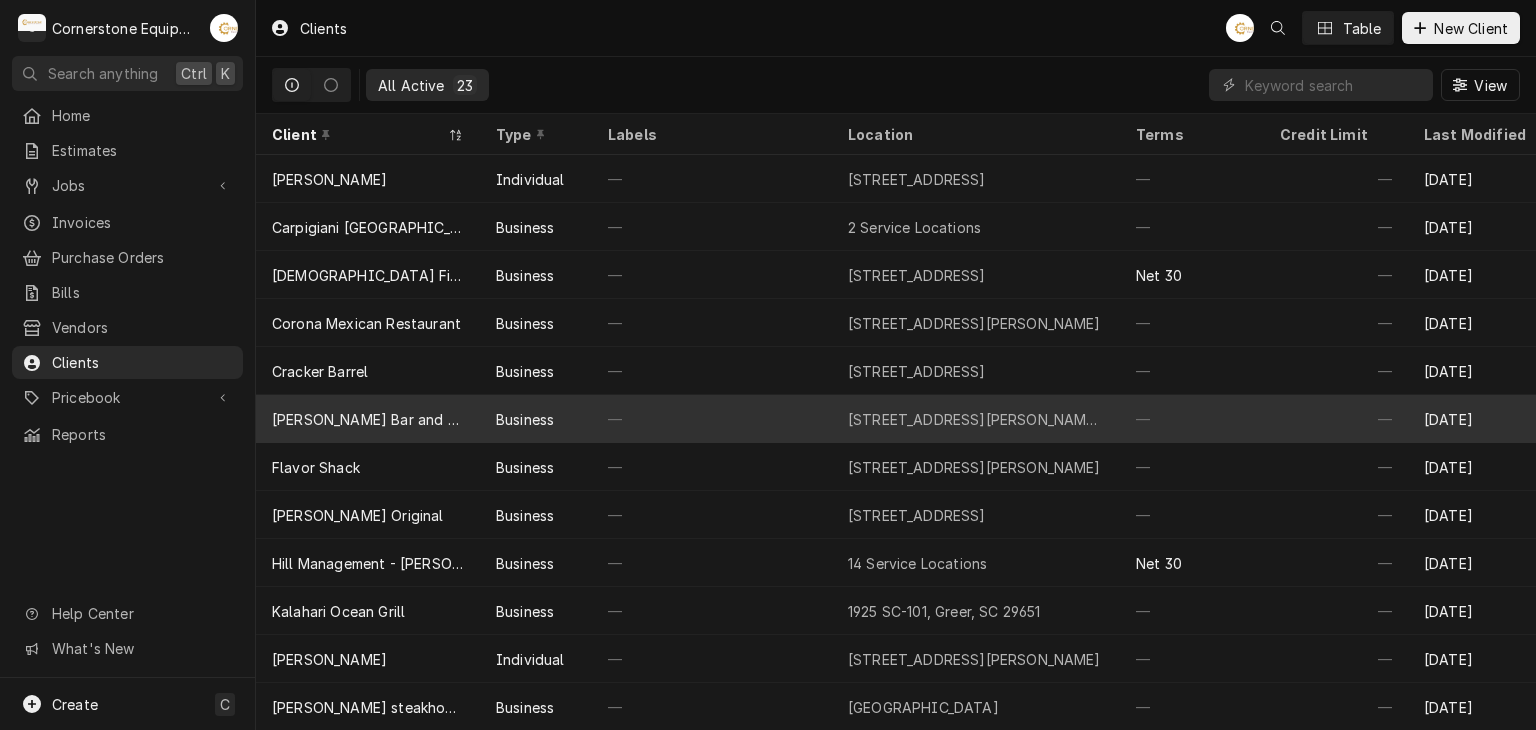click on "[PERSON_NAME] Bar and Grill" at bounding box center [368, 419] 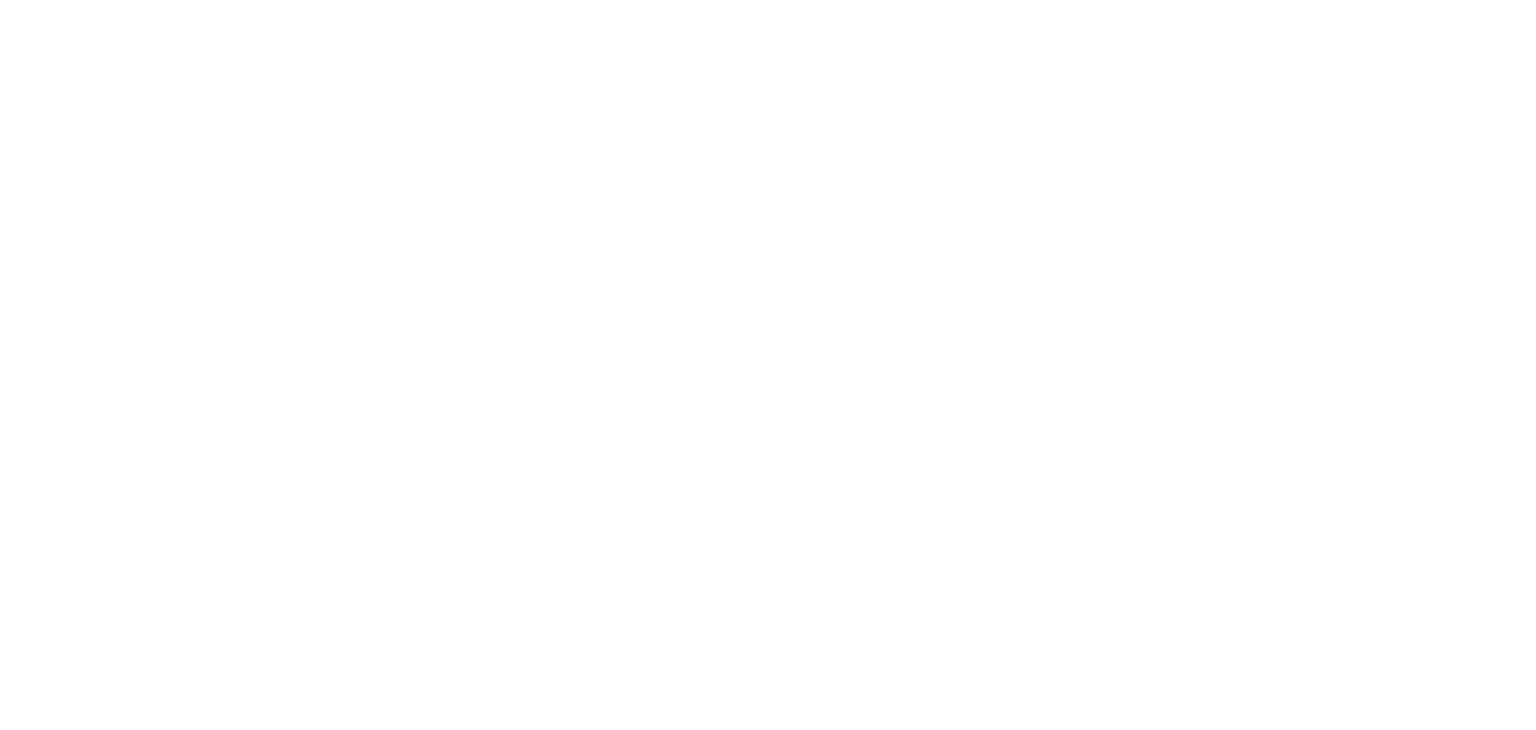 scroll, scrollTop: 0, scrollLeft: 0, axis: both 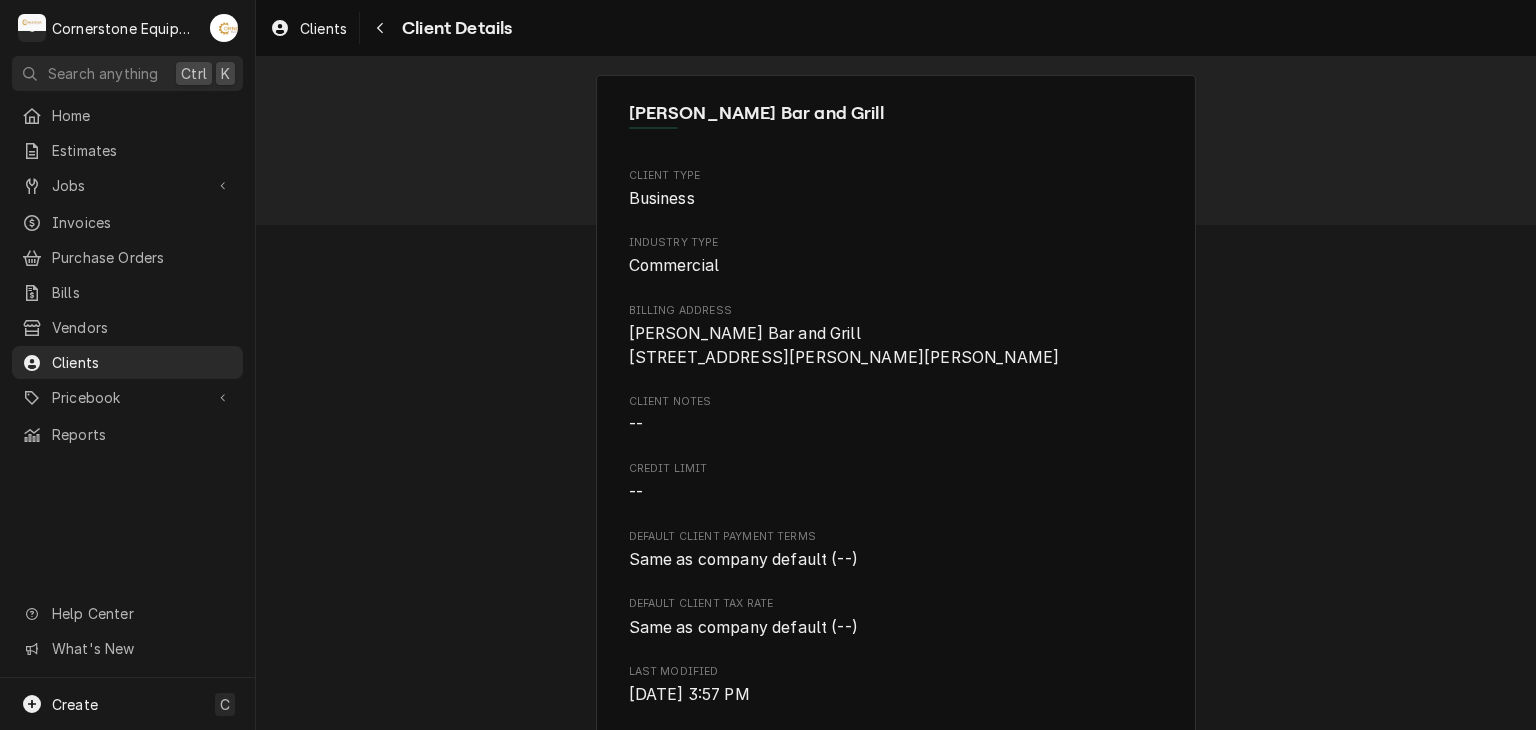 click on "Dray Bar and Grill Client Type Business Industry Type Commercial Billing Address Dray Bar and Grill
1800 Drayton Rd 301
Drayton, SC 29333 Client Notes -- Credit Limit -- Default Client Payment Terms Same as company default (--) Default Client Tax Rate Same as company default (--) Last Modified Fri, Jun 6th, 2025 - 3:57 PM Client Contacts Primary Contact Name Robert Munnich Phone (864) 607-1095 Reminders Invoice reminders via SMS Estimate reminders via SMS Service Locations Dray Bar and Grill / 1800 Drayton Rd 301, Drayton, SC 29333 Accounting Sync Status Synced on Fri, Jun 6th, 2025 - 3:57 PM Edit Client Deactivate Client View Logged Equipment Price Overrides Payment Methods" at bounding box center (896, 749) 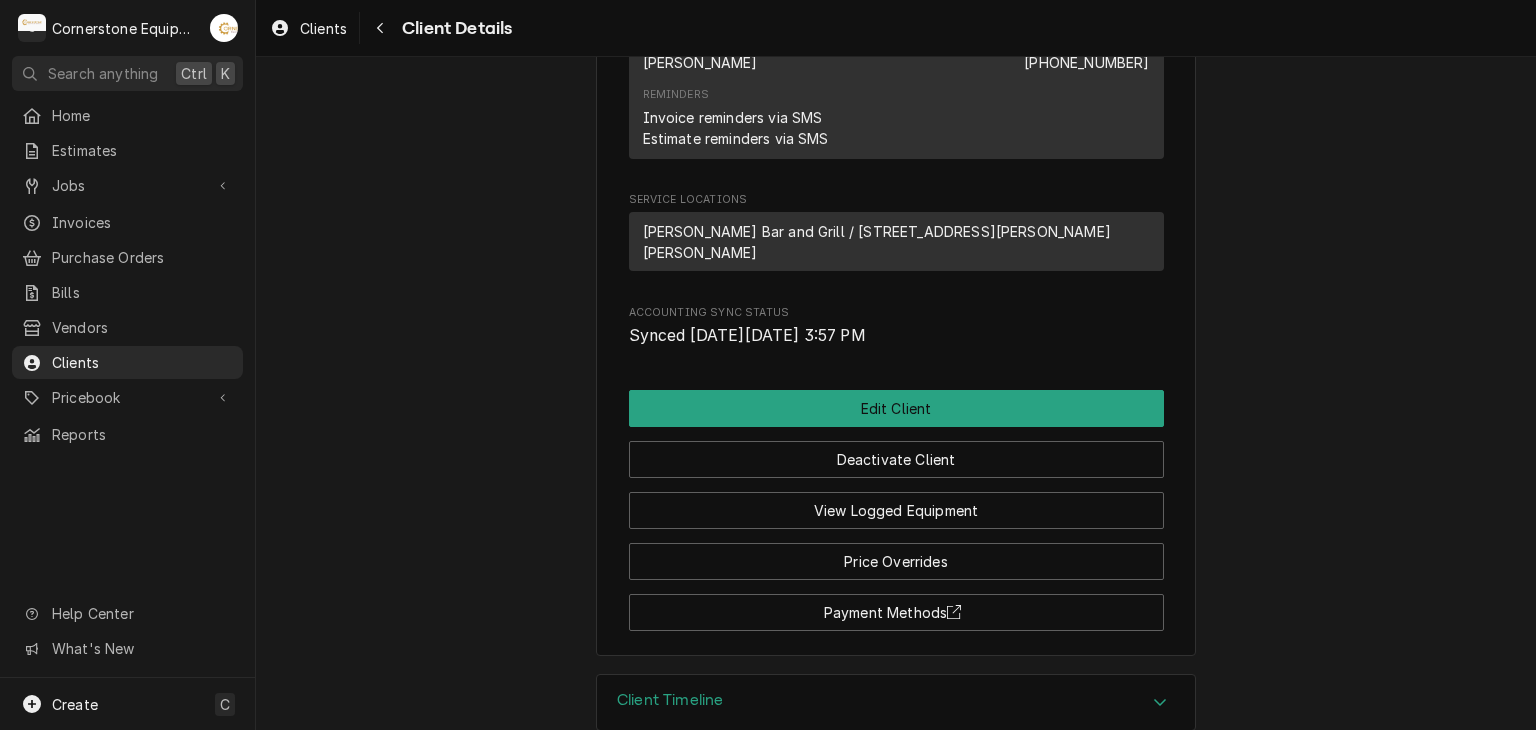 scroll, scrollTop: 804, scrollLeft: 0, axis: vertical 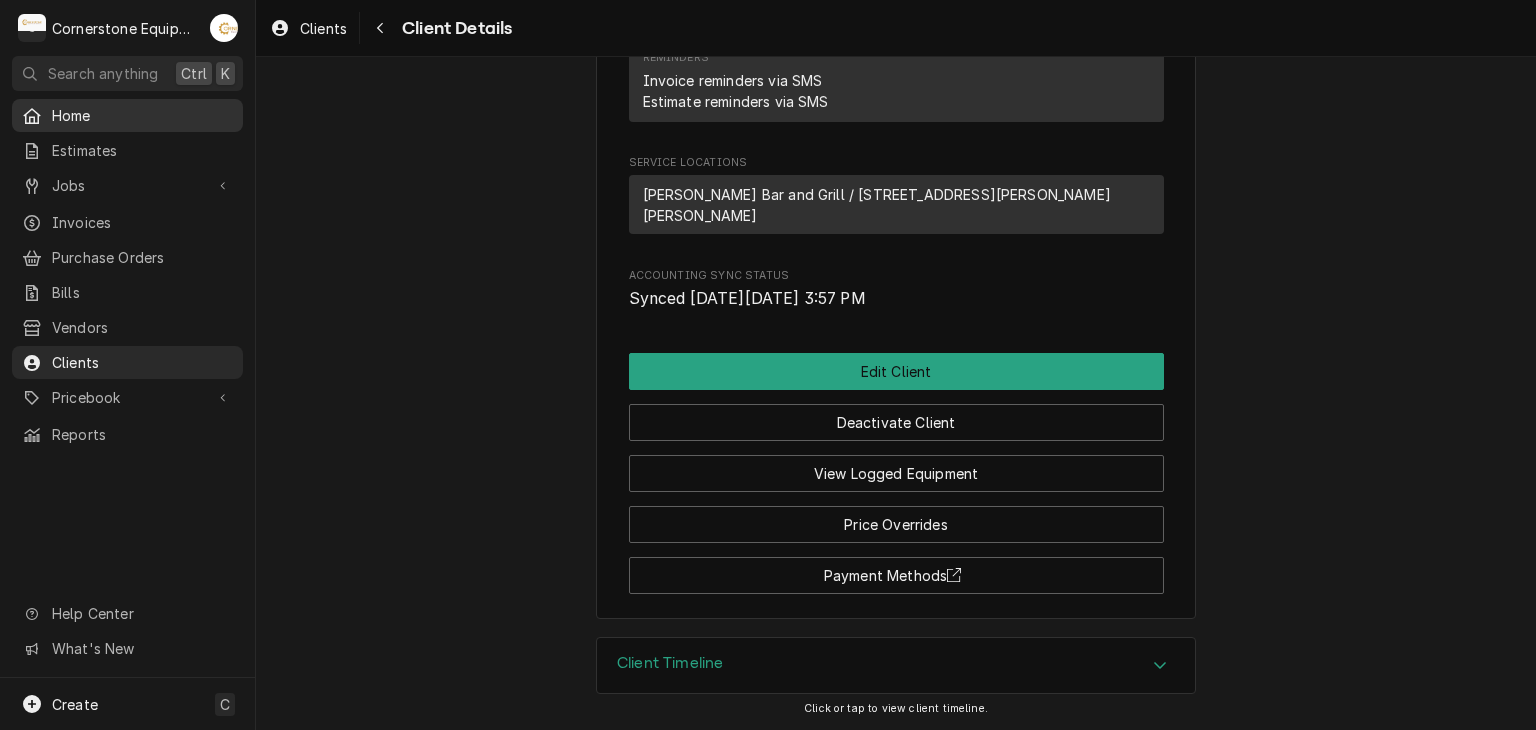 click on "Home" at bounding box center [142, 115] 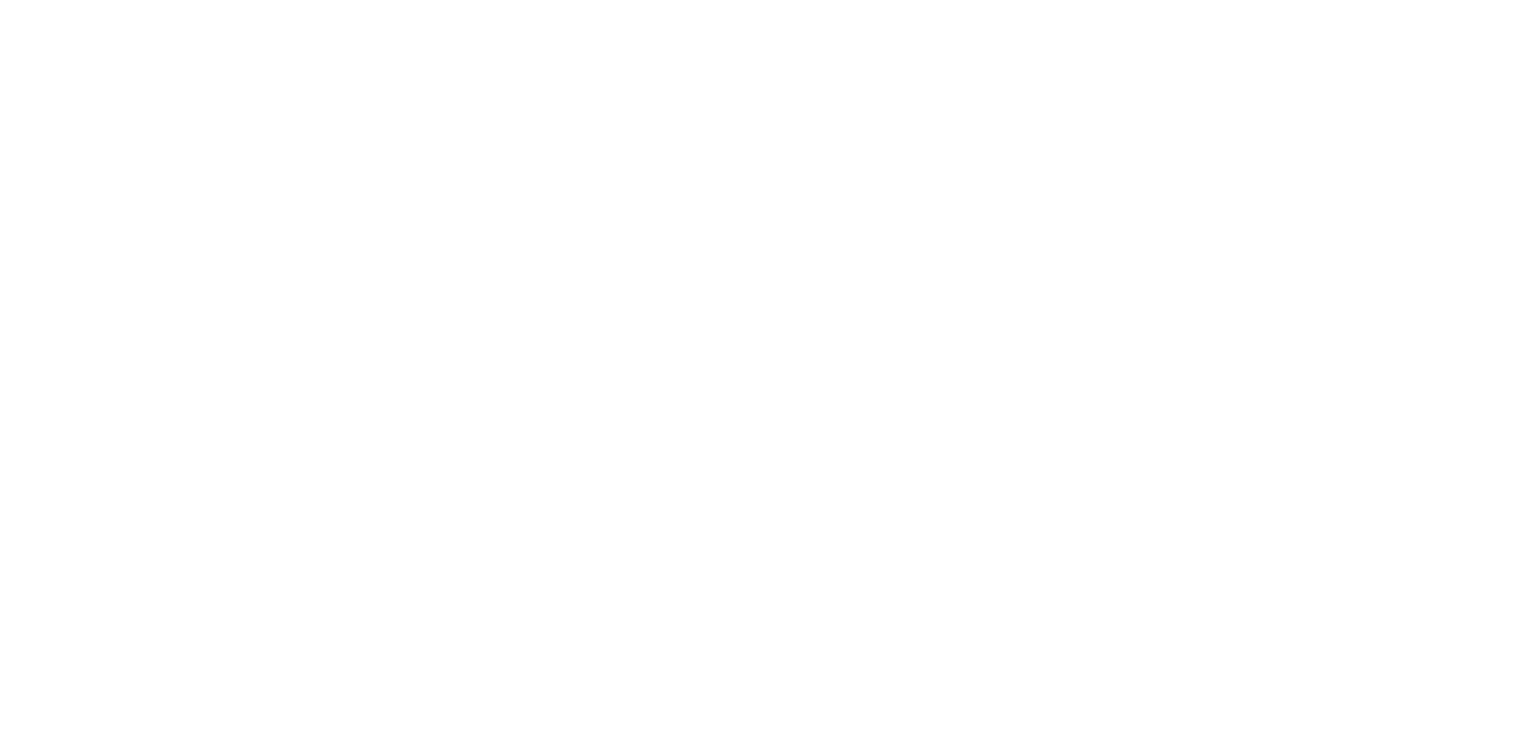 scroll, scrollTop: 0, scrollLeft: 0, axis: both 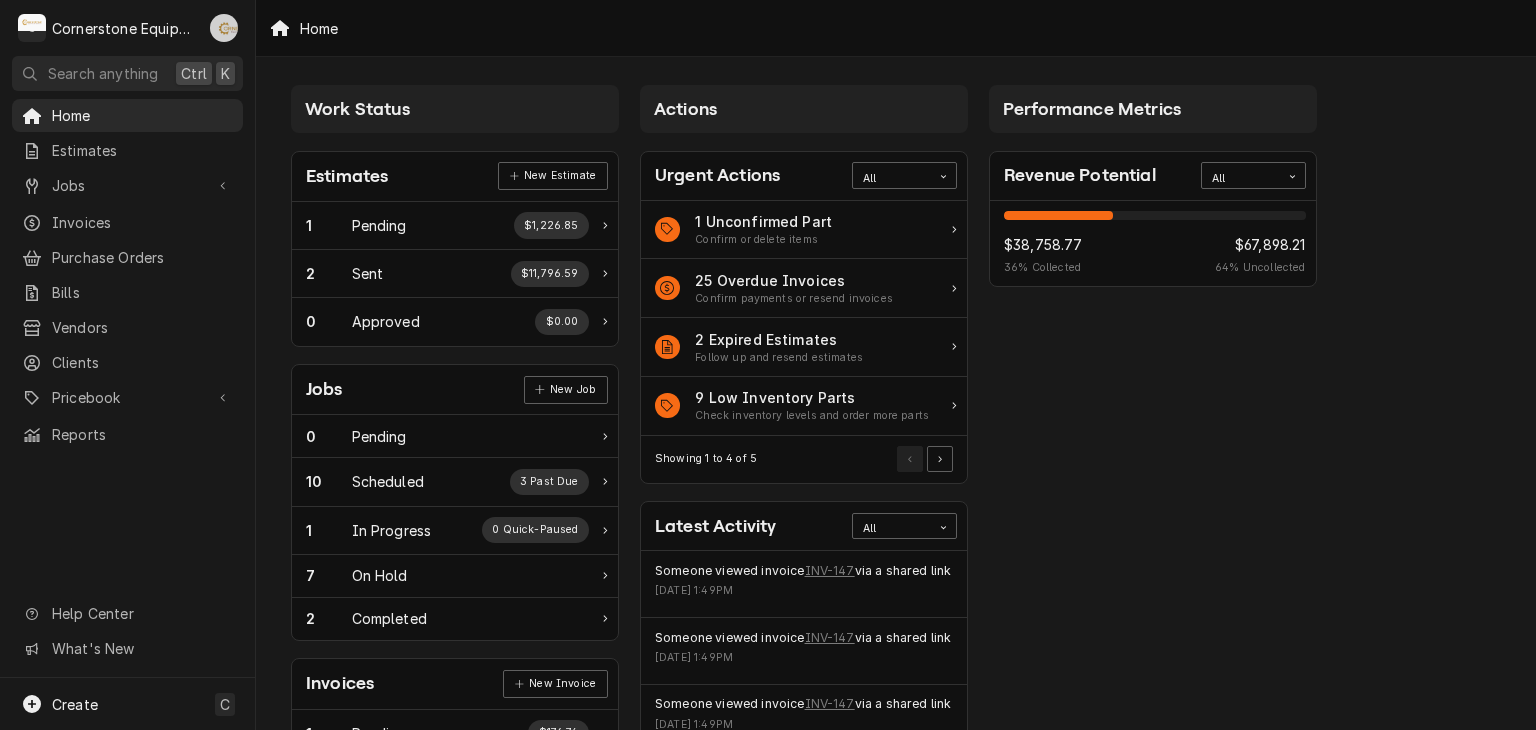 click at bounding box center [224, 28] 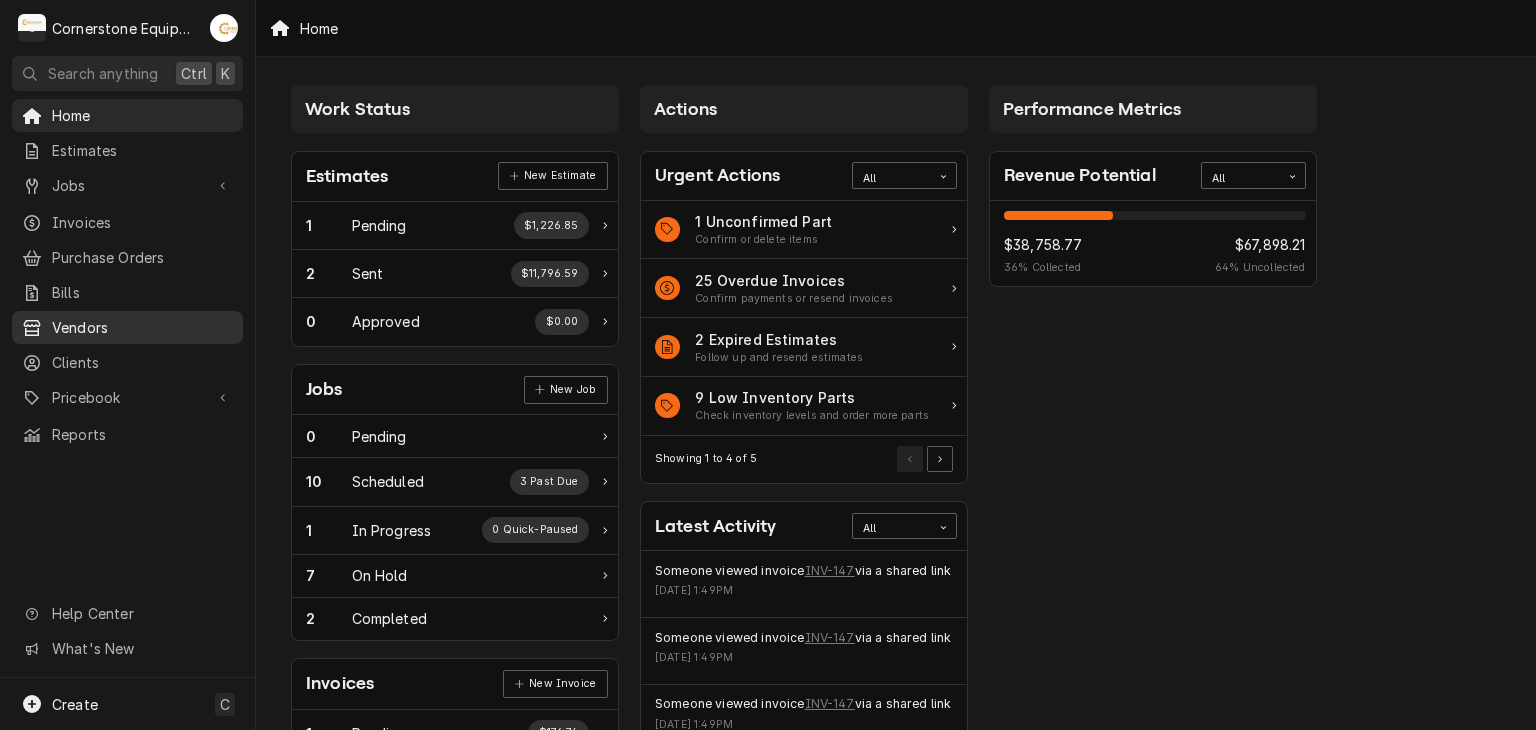 click on "C Cornerstone Equipment Repair, LLC AB Search anything Ctrl K Home Estimates Jobs Jobs Job Series Invoices Purchase Orders Bills Vendors Clients Pricebook Services Parts & Materials Miscellaneous Discounts Reports Help Center What's New Create C Home   Work Status Estimates New Estimate 1 Pending $1,226.85 2 Sent $11,796.59 0 Approved $0.00 Jobs New Job 0 Pending 10 Scheduled 3 Past Due 1 In Progress 0 Quick-Paused 7 On Hold 2 Completed Invoices New Invoice 1 Pending $176.74 63 Outstanding $53,340.41 25 Overdue $14,557.80 Purchase Orders New Order 0 Pending 0 Open 0 Unacknowledged 0 In Transit 0 Untracked 0 Delivered 0 Stocked Bills New Bill 0 Pending $0.00 0 Outstanding $0.00 0 Overdue $0.00 Actions Urgent Actions All 1 Unconfirmed Part Confirm or delete items 25 Overdue Invoices Confirm payments or resend invoices 2 Expired Estimates Follow up and resend estimates 9 Low Inventory Parts Check inventory levels and order more parts Showing 1 to 4 of 5 Latest Activity All INV-147 All" at bounding box center [768, 365] 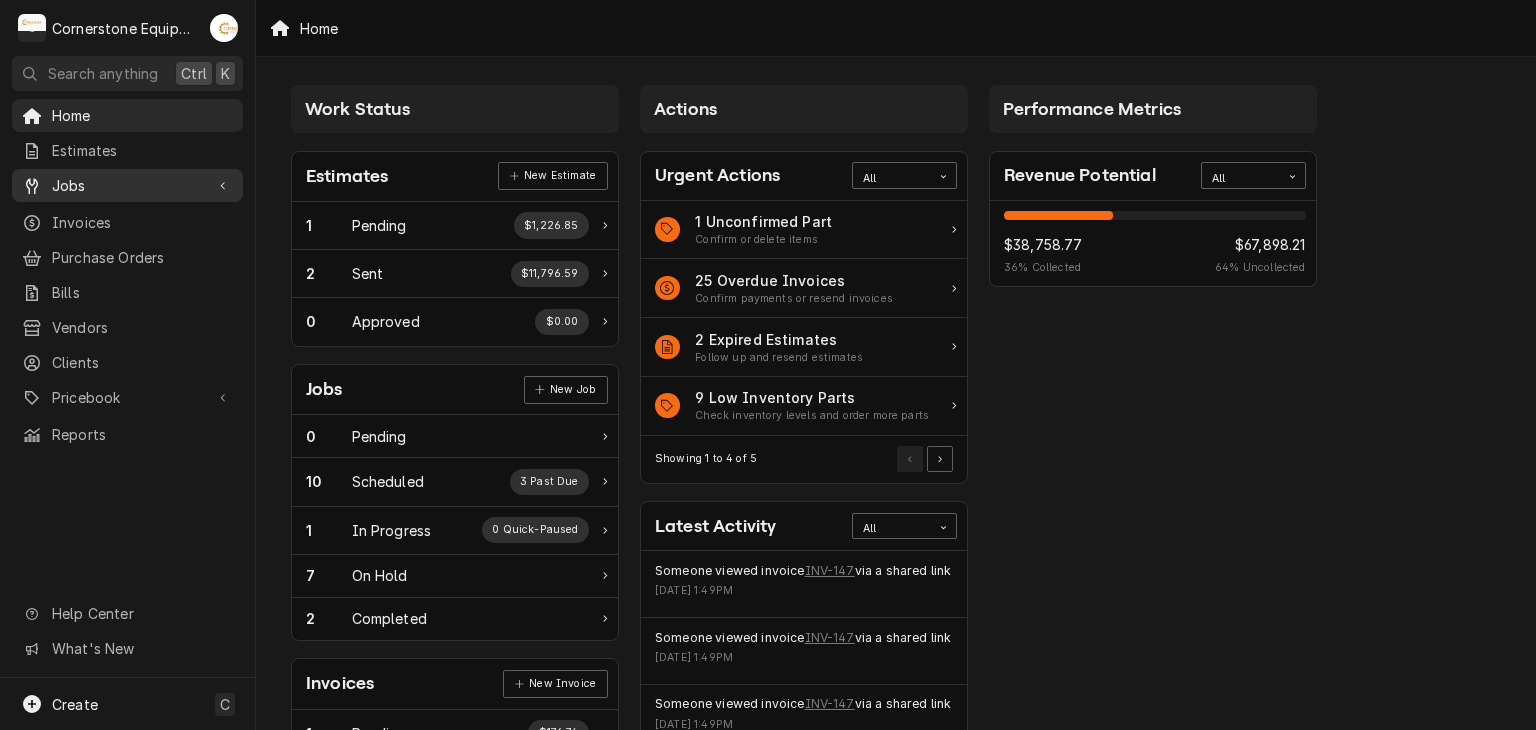 click on "Jobs" at bounding box center (127, 185) 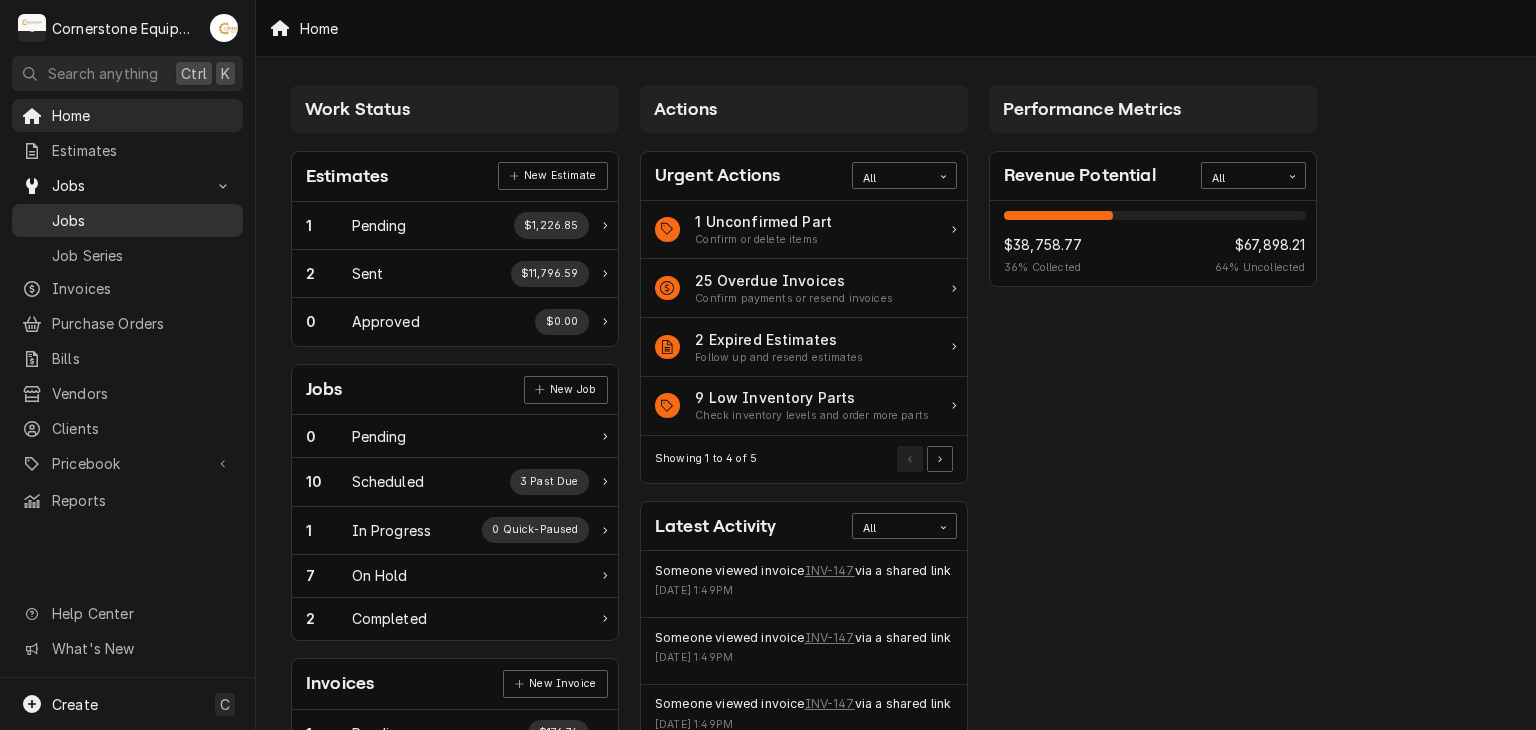 click on "Jobs" at bounding box center (142, 220) 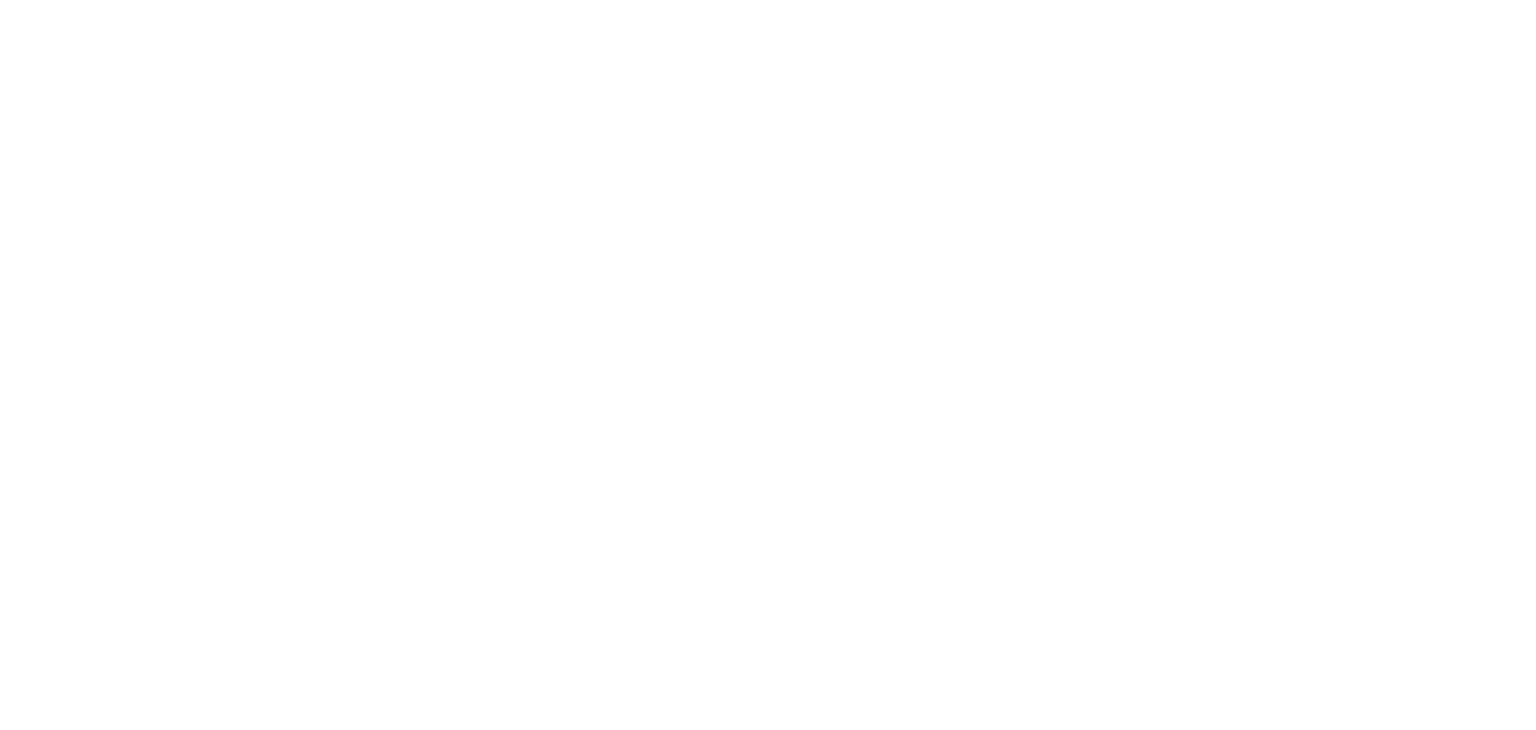 scroll, scrollTop: 0, scrollLeft: 0, axis: both 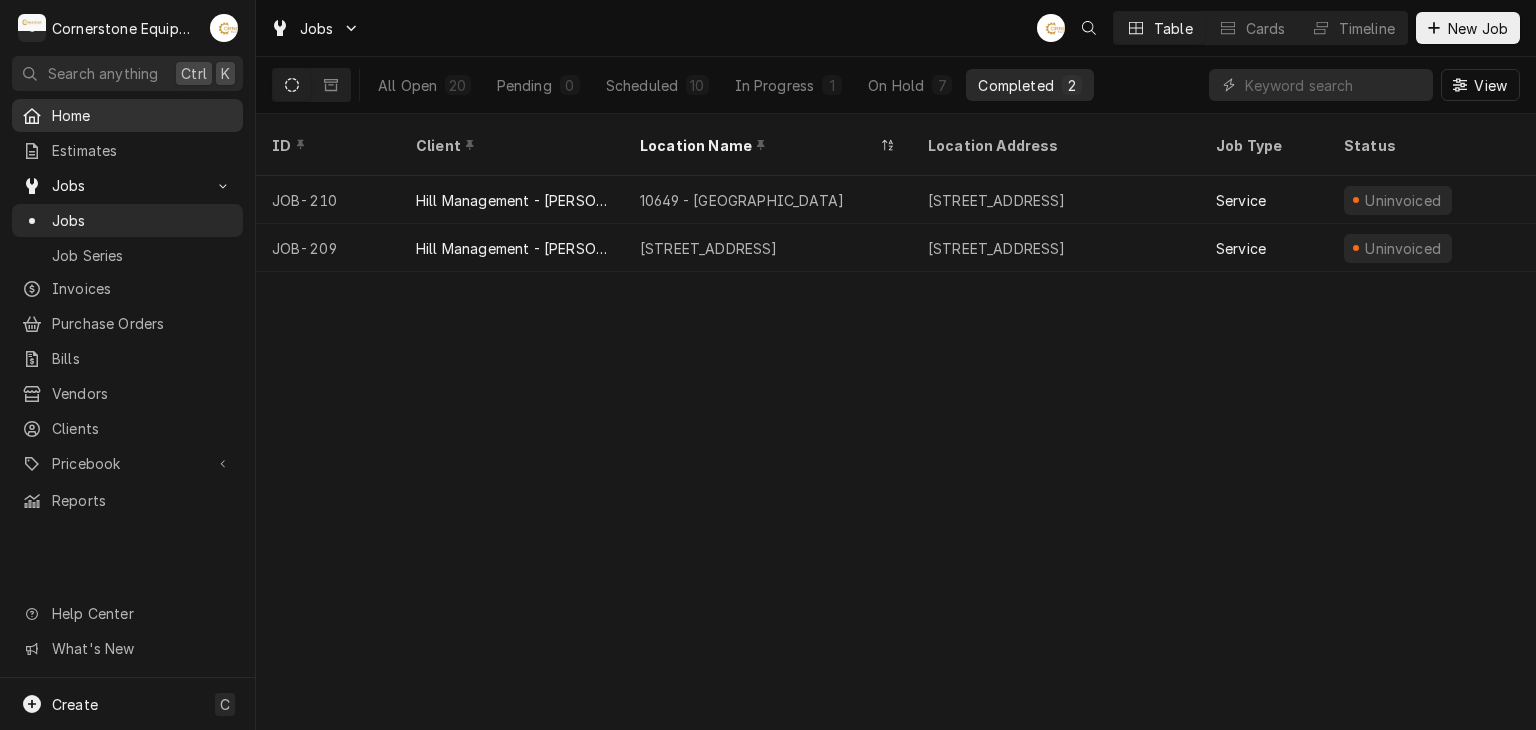 click on "Home" at bounding box center (142, 115) 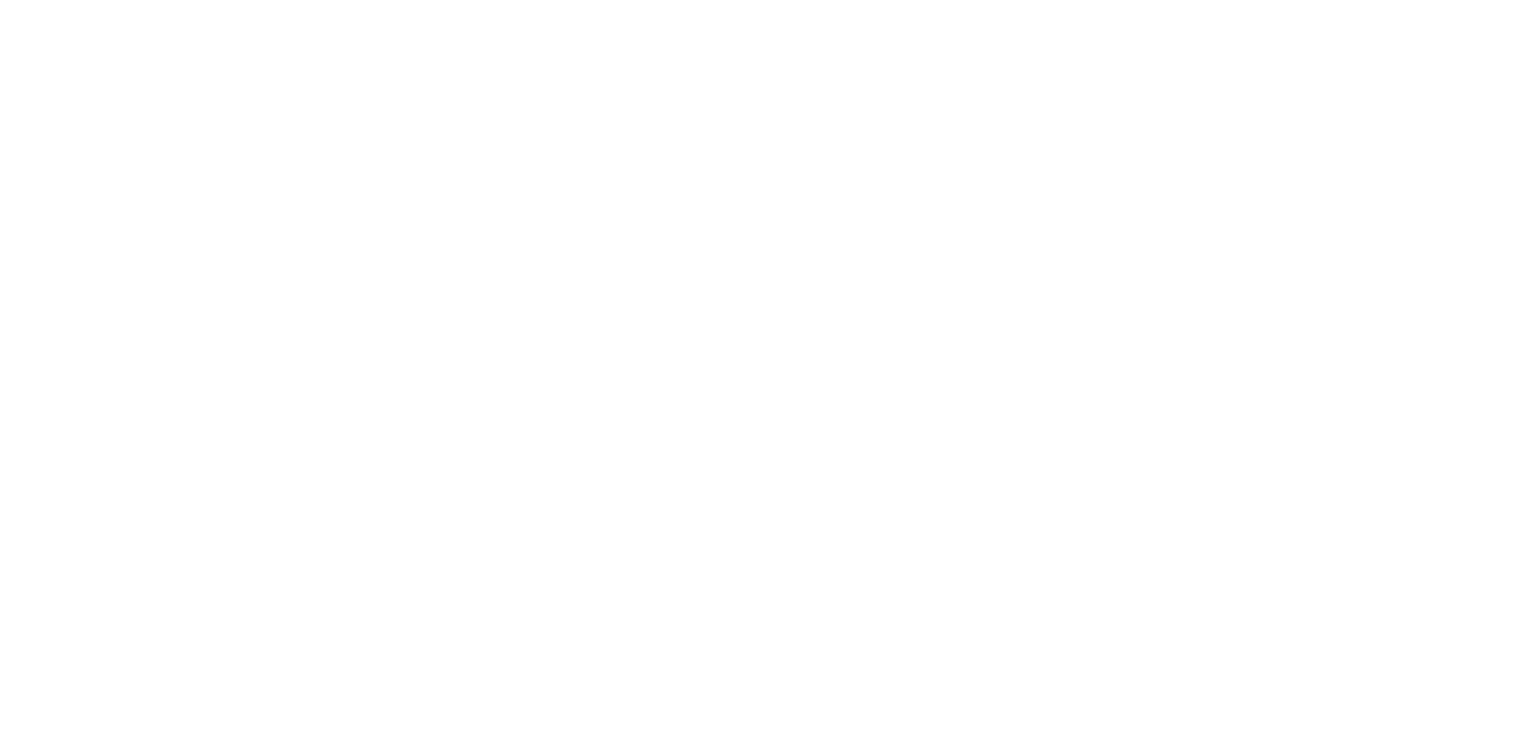 scroll, scrollTop: 0, scrollLeft: 0, axis: both 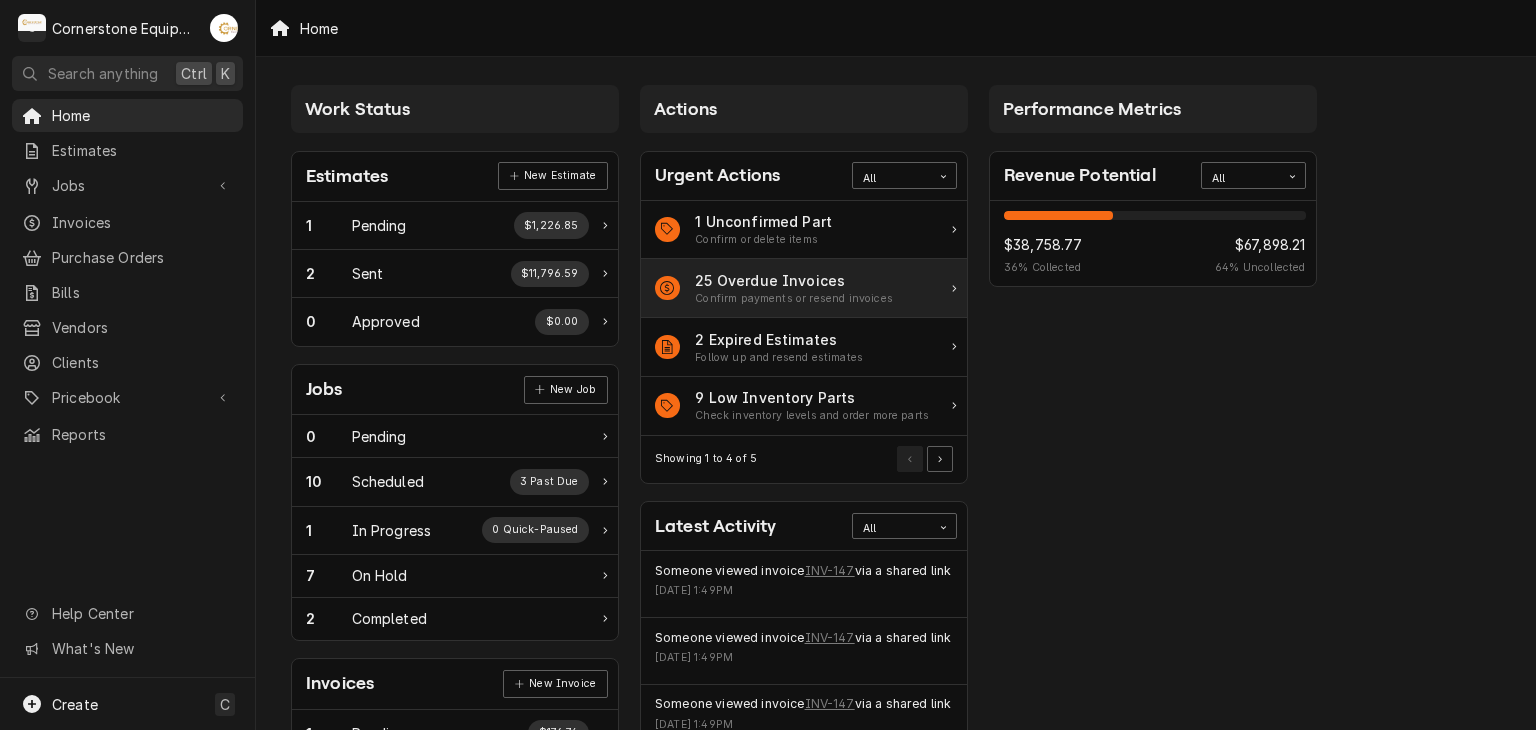 click on "25 Overdue Invoices" at bounding box center [794, 280] 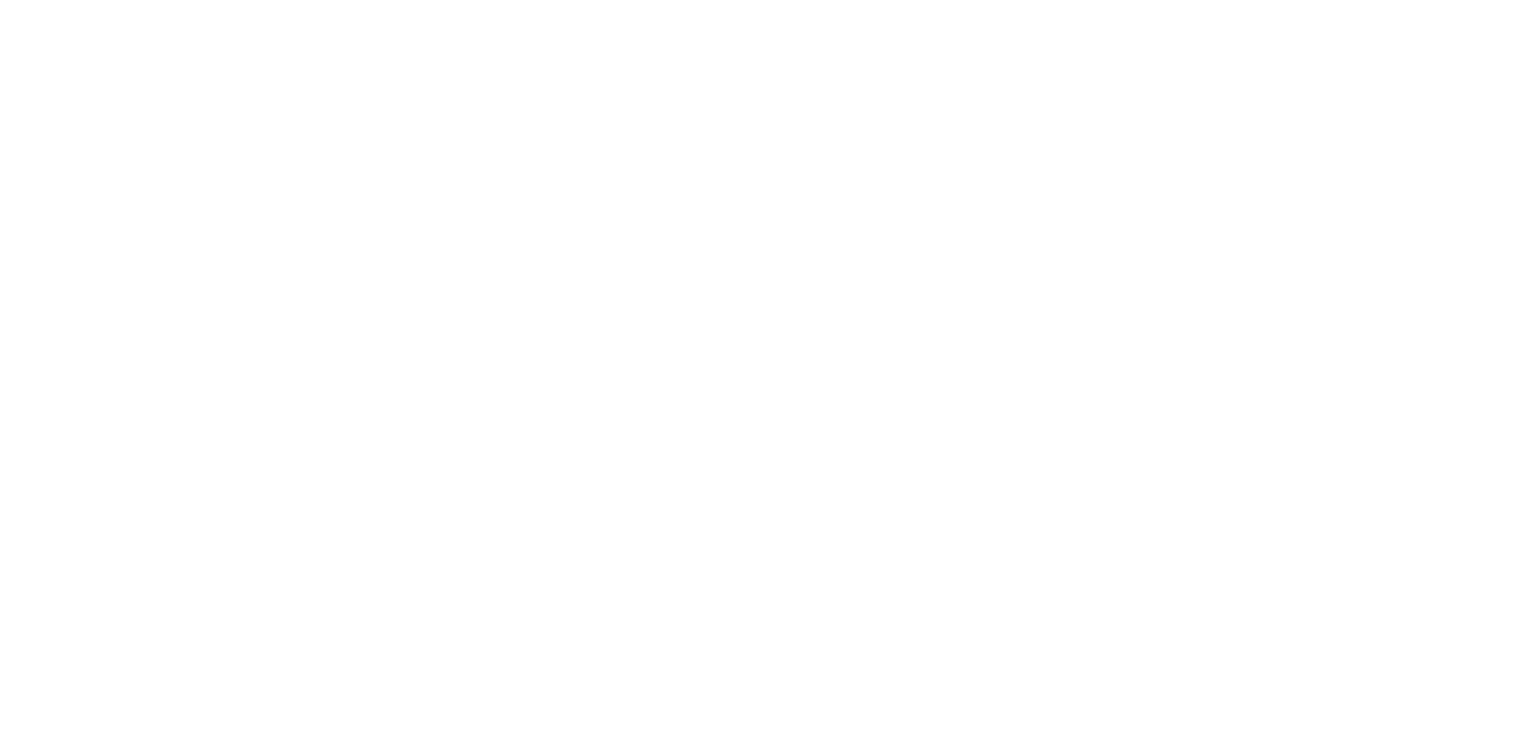 scroll, scrollTop: 0, scrollLeft: 0, axis: both 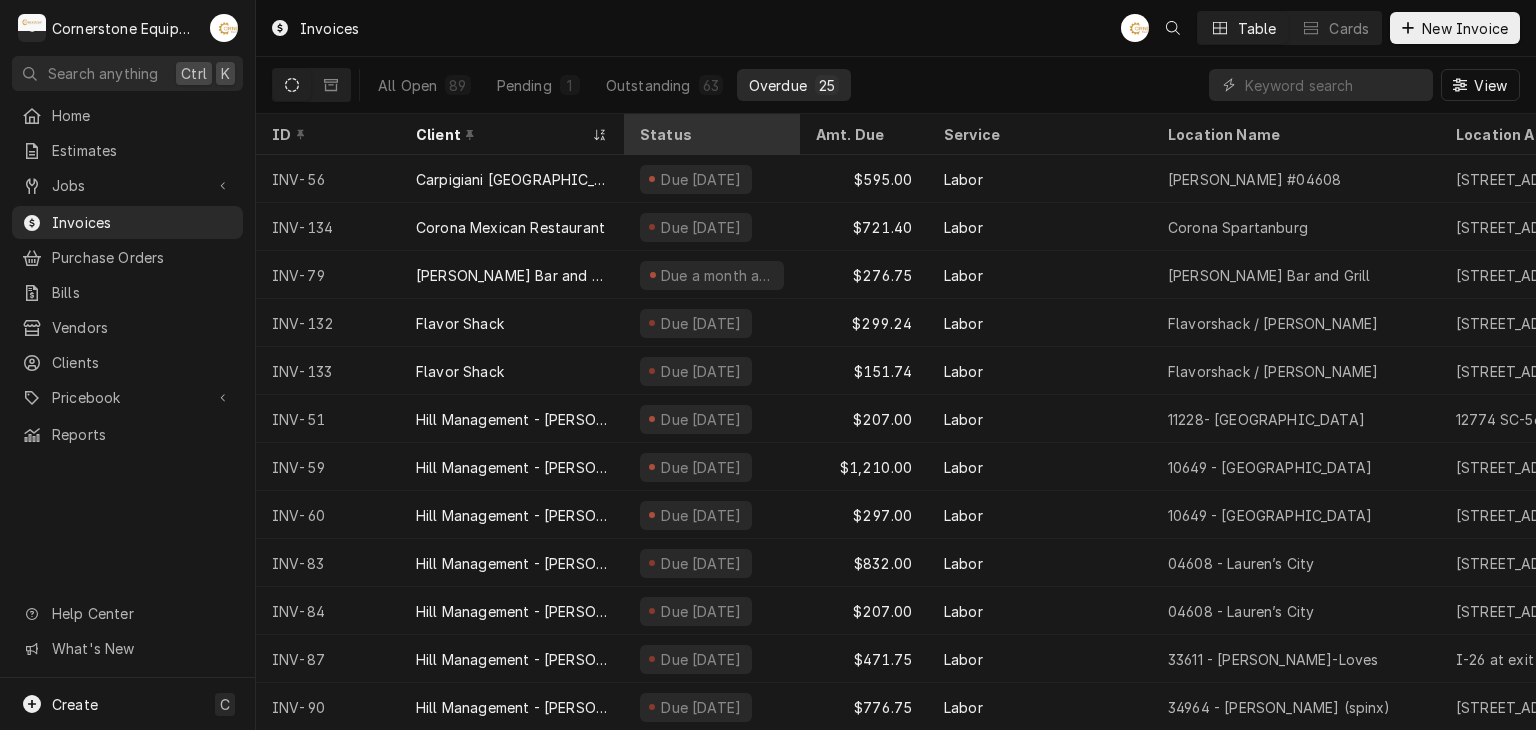click on "Status" at bounding box center [710, 134] 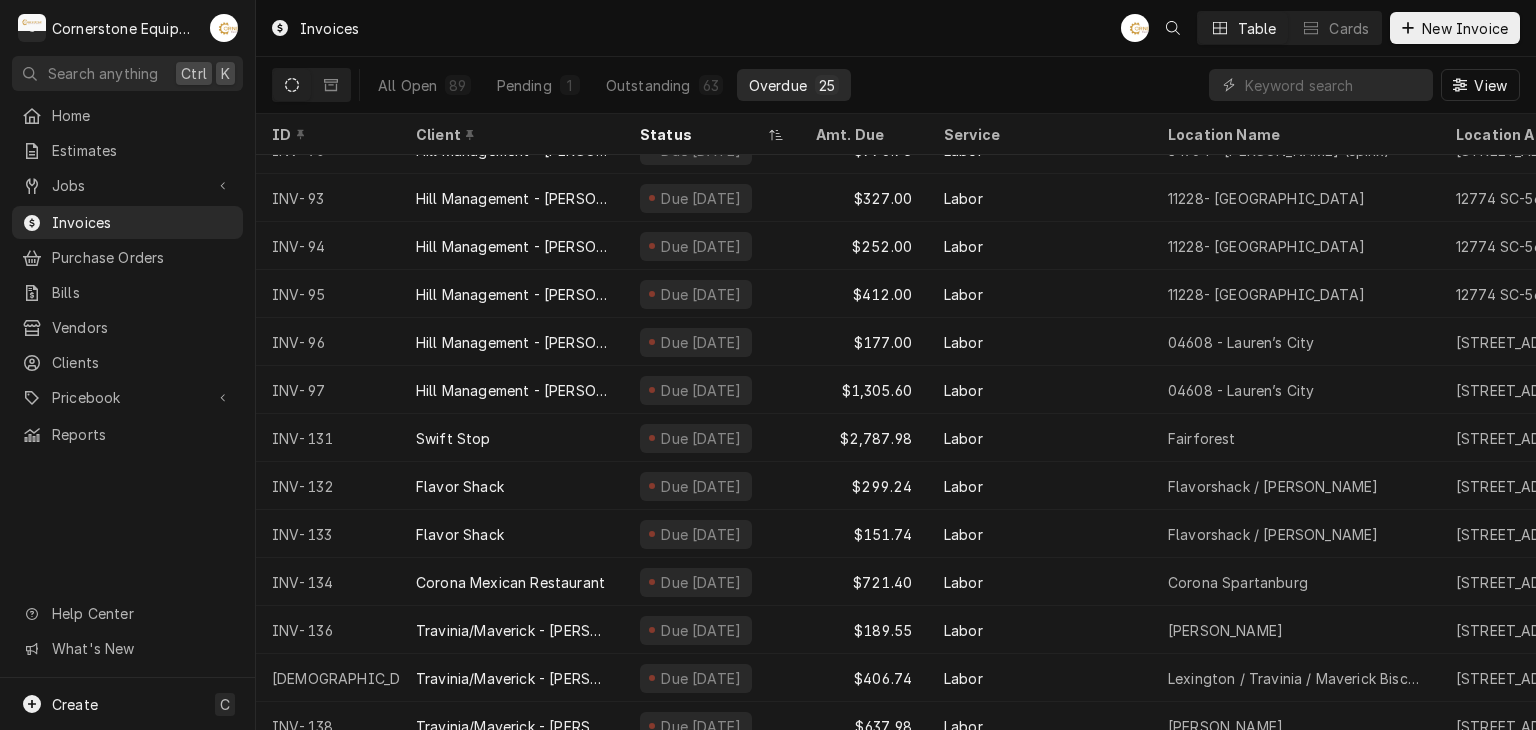 scroll, scrollTop: 632, scrollLeft: 0, axis: vertical 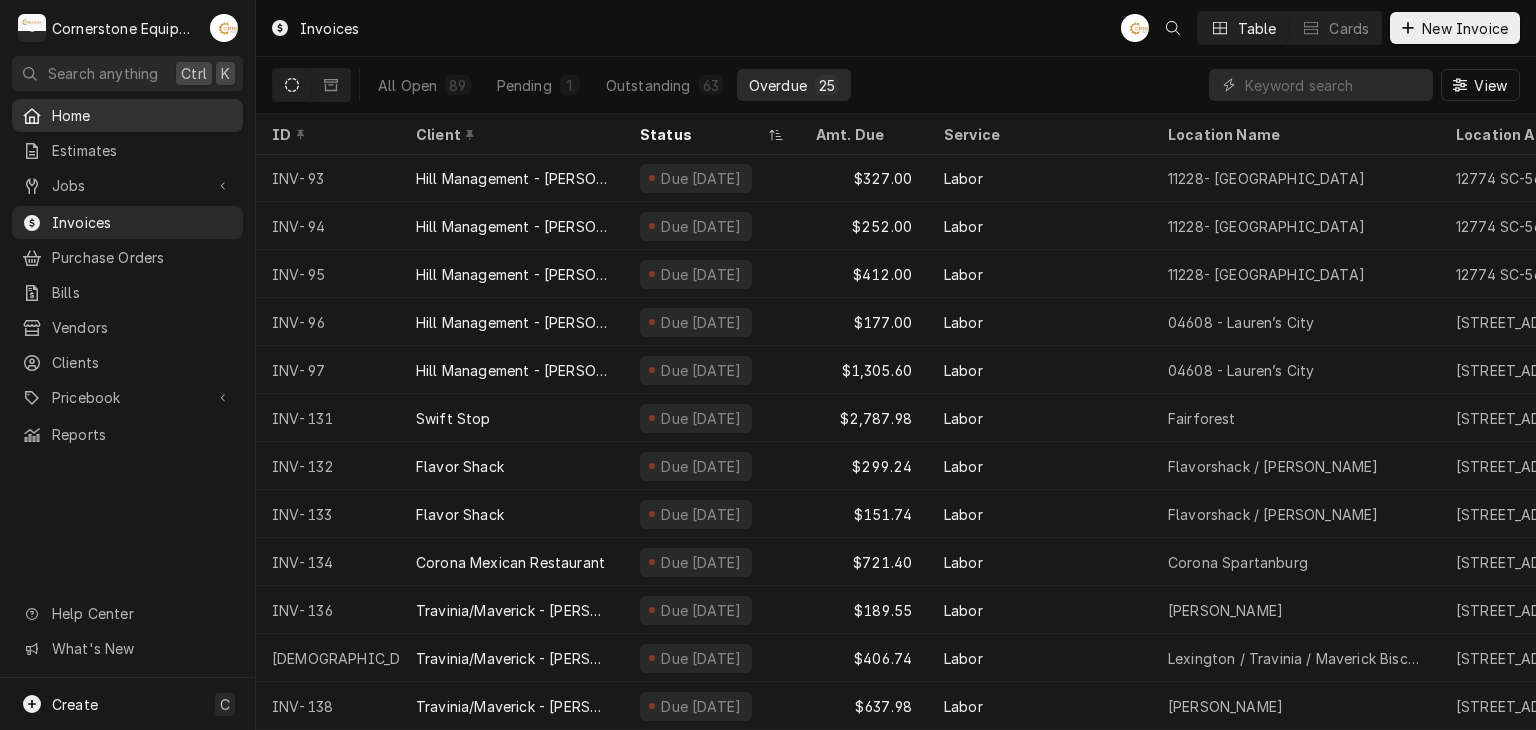 click on "Home" at bounding box center (127, 115) 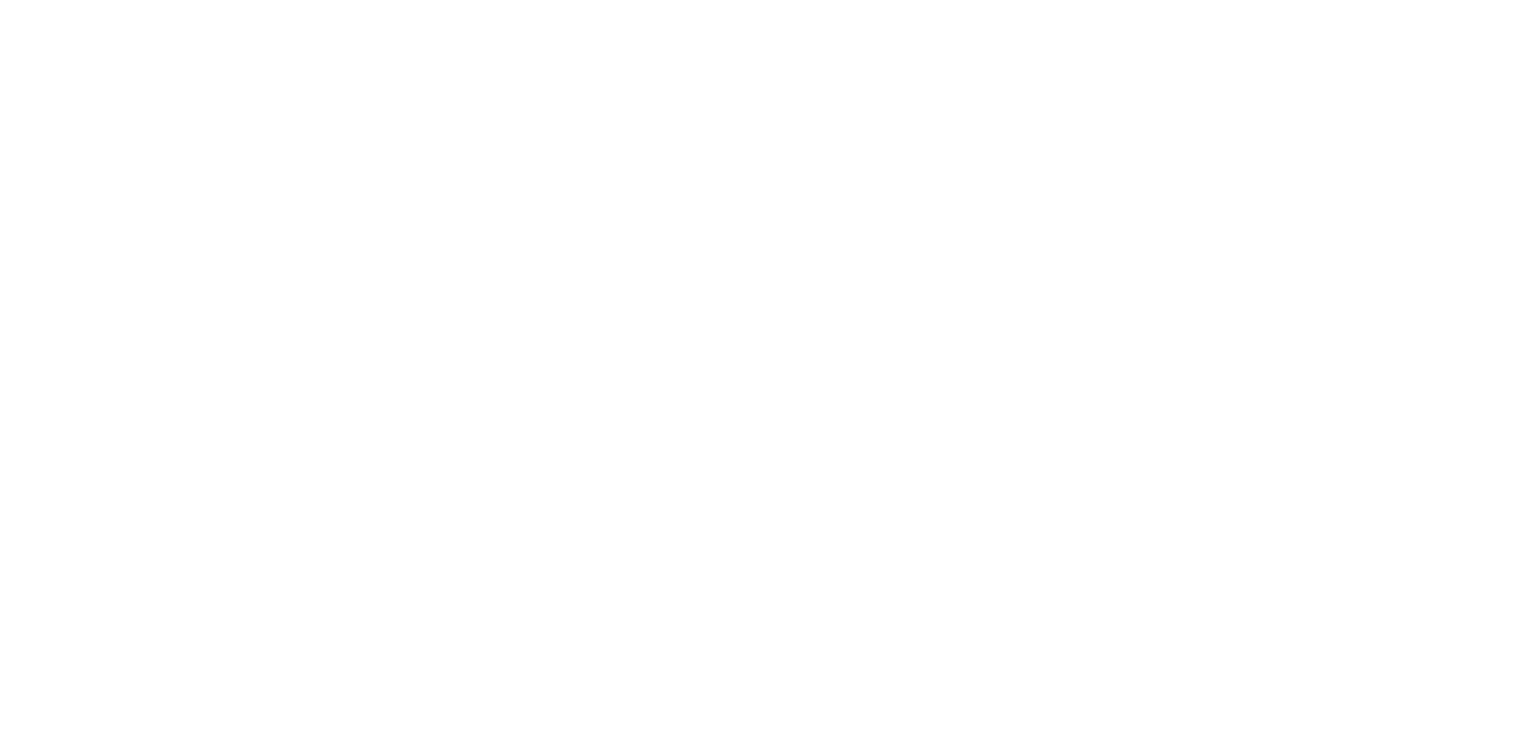 scroll, scrollTop: 0, scrollLeft: 0, axis: both 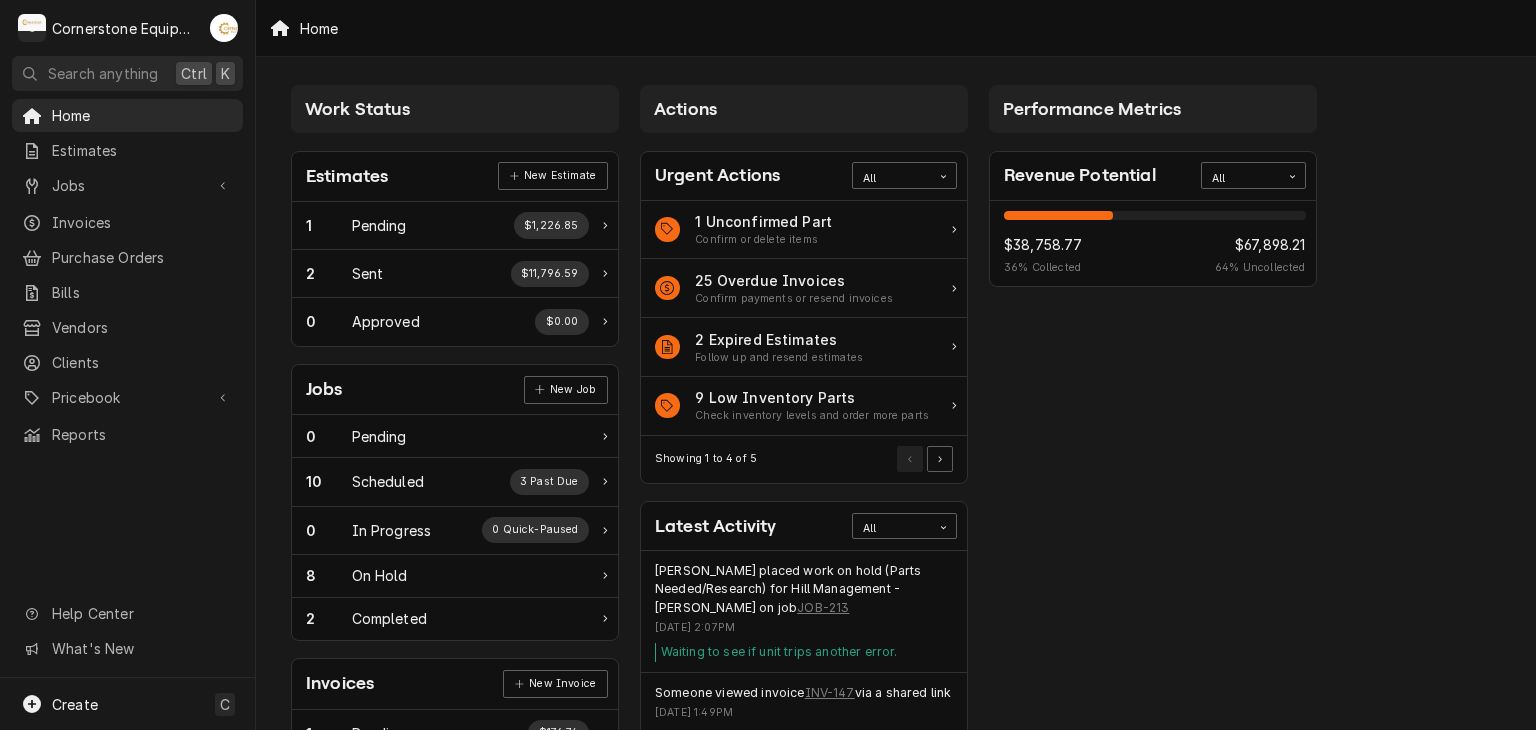 click on "Performance Metrics Revenue Potential All 36% $38,758.77 36 % Collected $67,898.21 64 % Uncollected" at bounding box center (1153, 724) 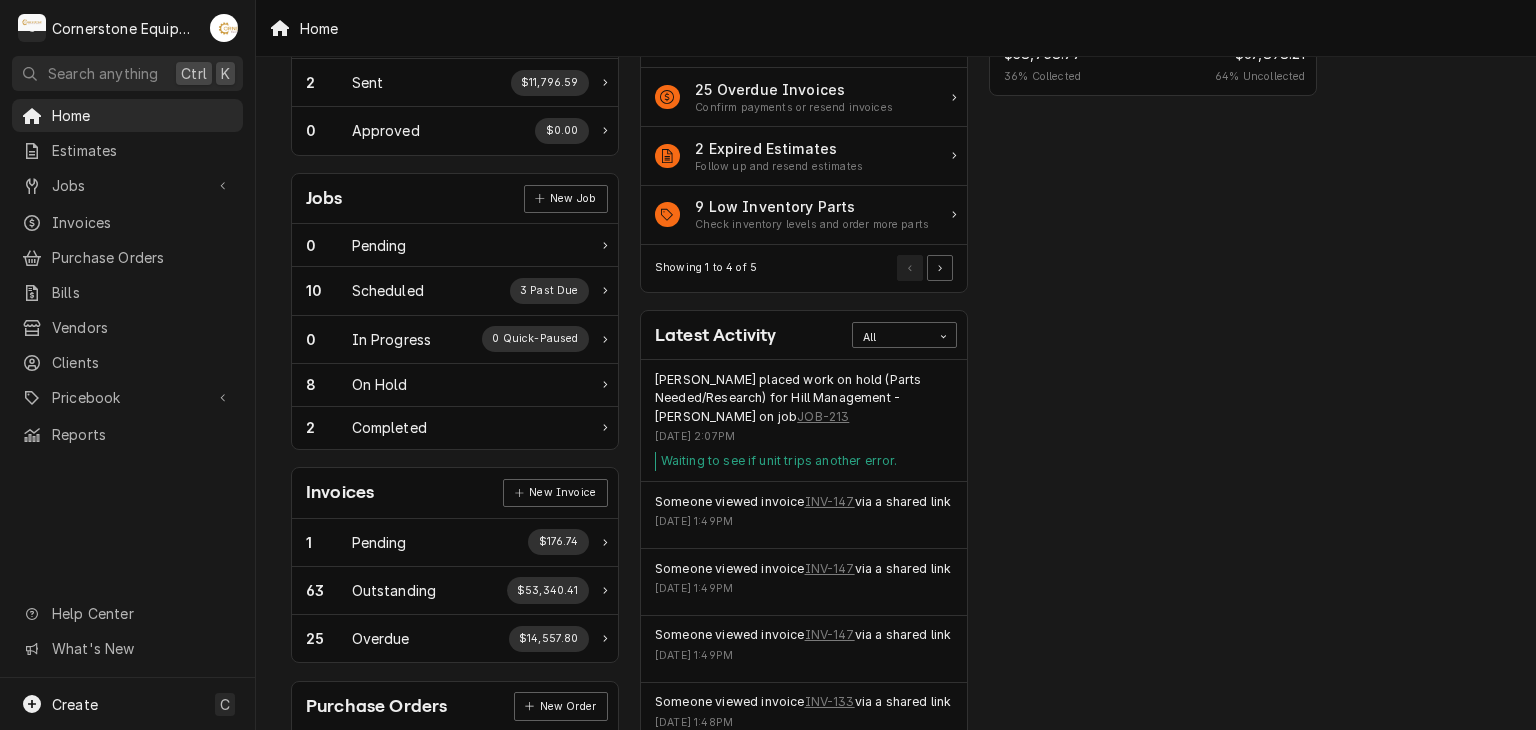 scroll, scrollTop: 200, scrollLeft: 0, axis: vertical 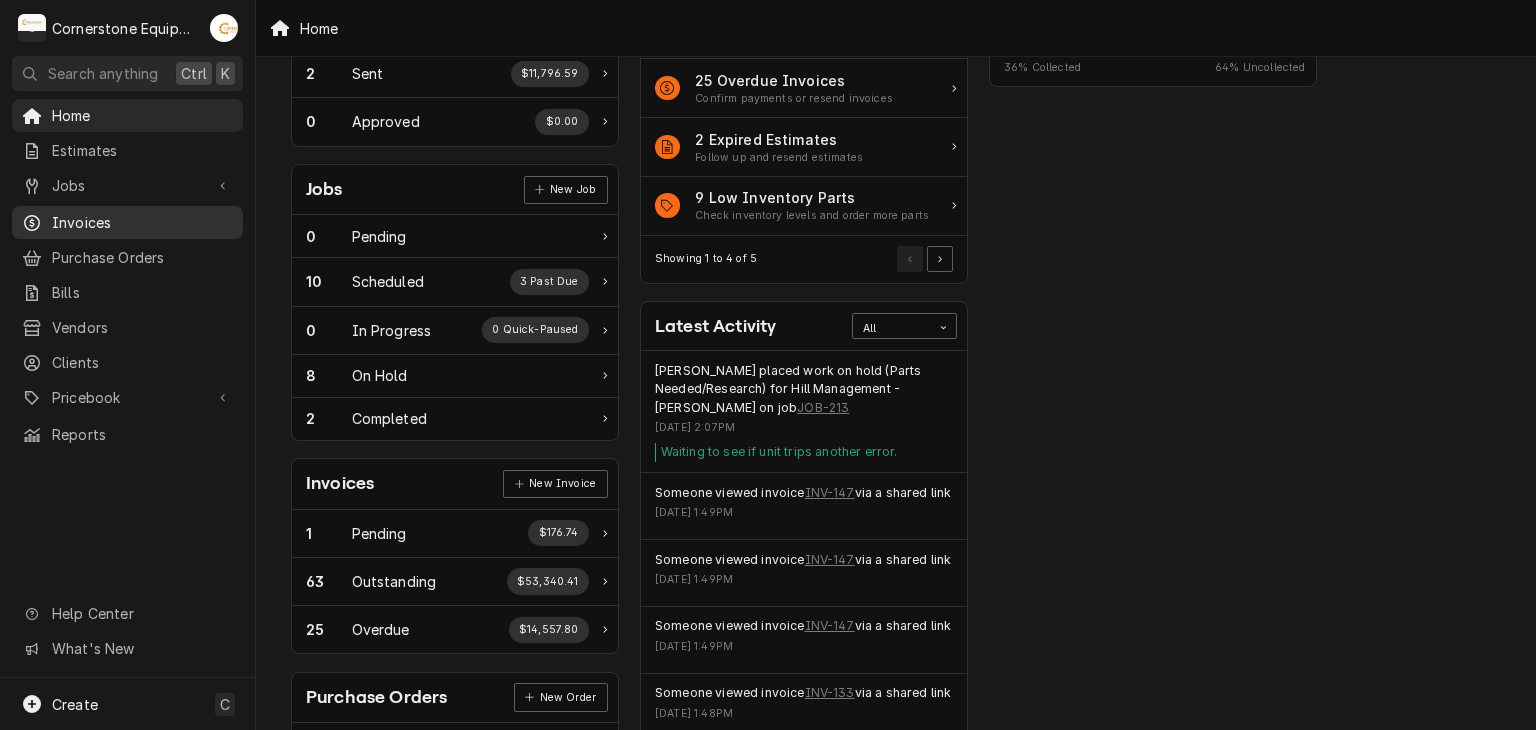 click on "Invoices" at bounding box center (142, 222) 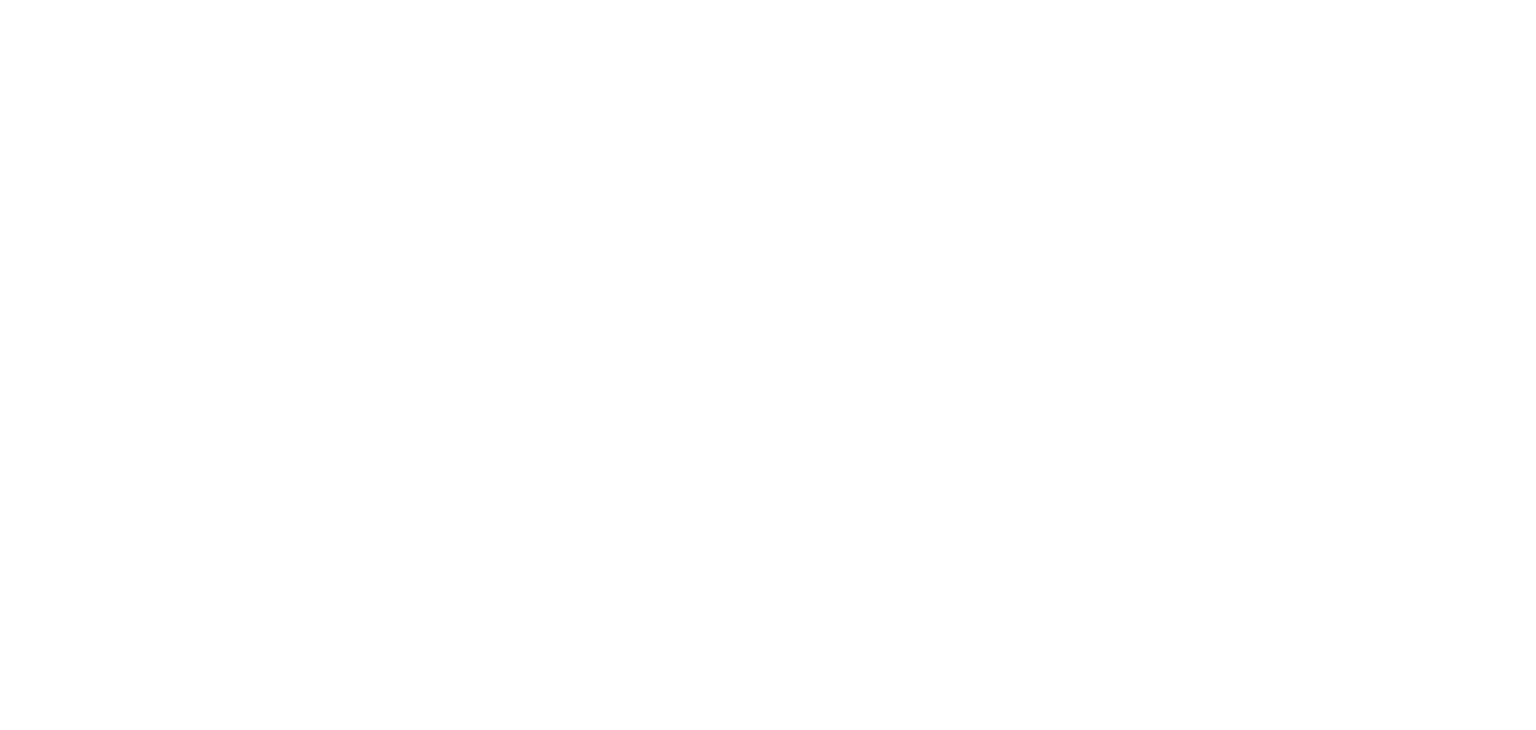 scroll, scrollTop: 0, scrollLeft: 0, axis: both 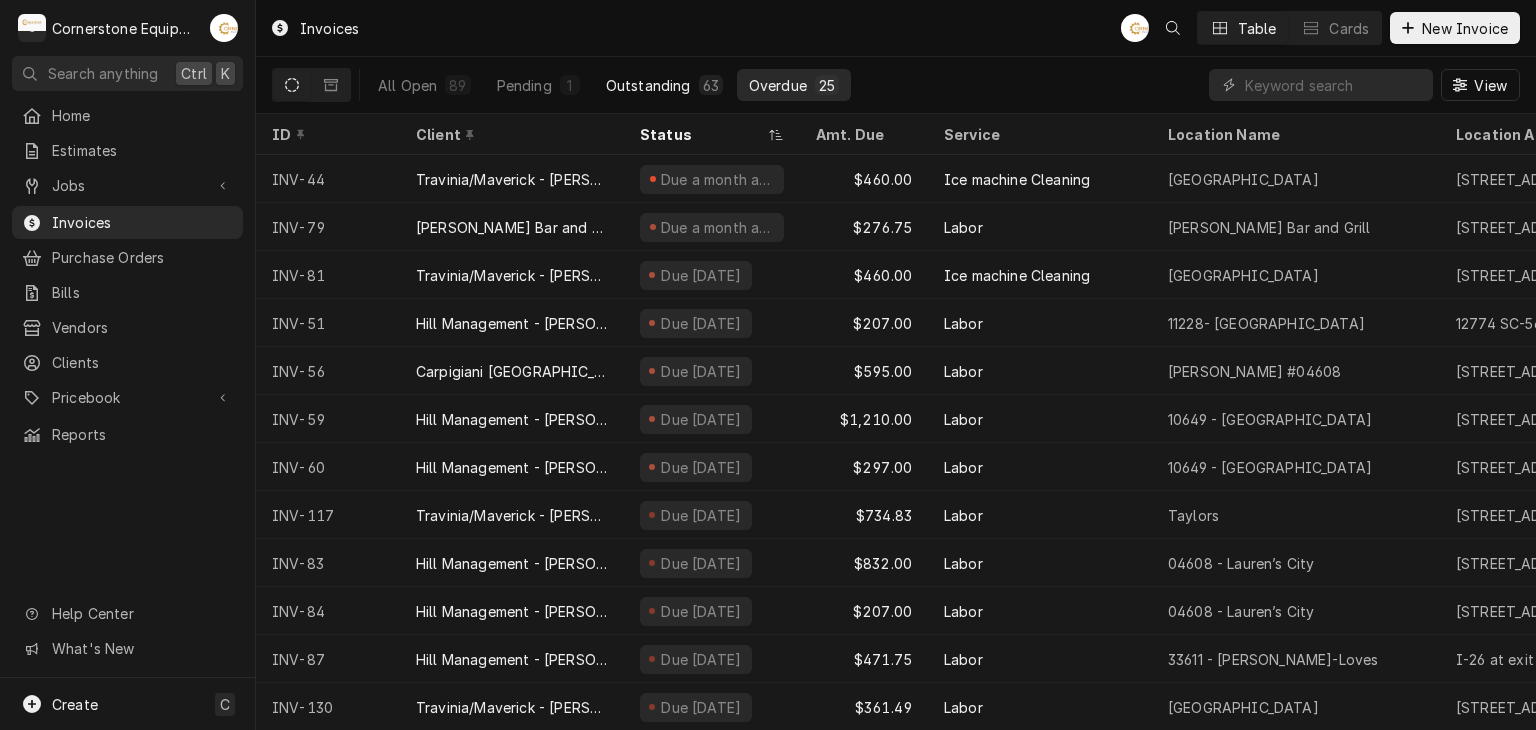 click on "Outstanding" at bounding box center (648, 85) 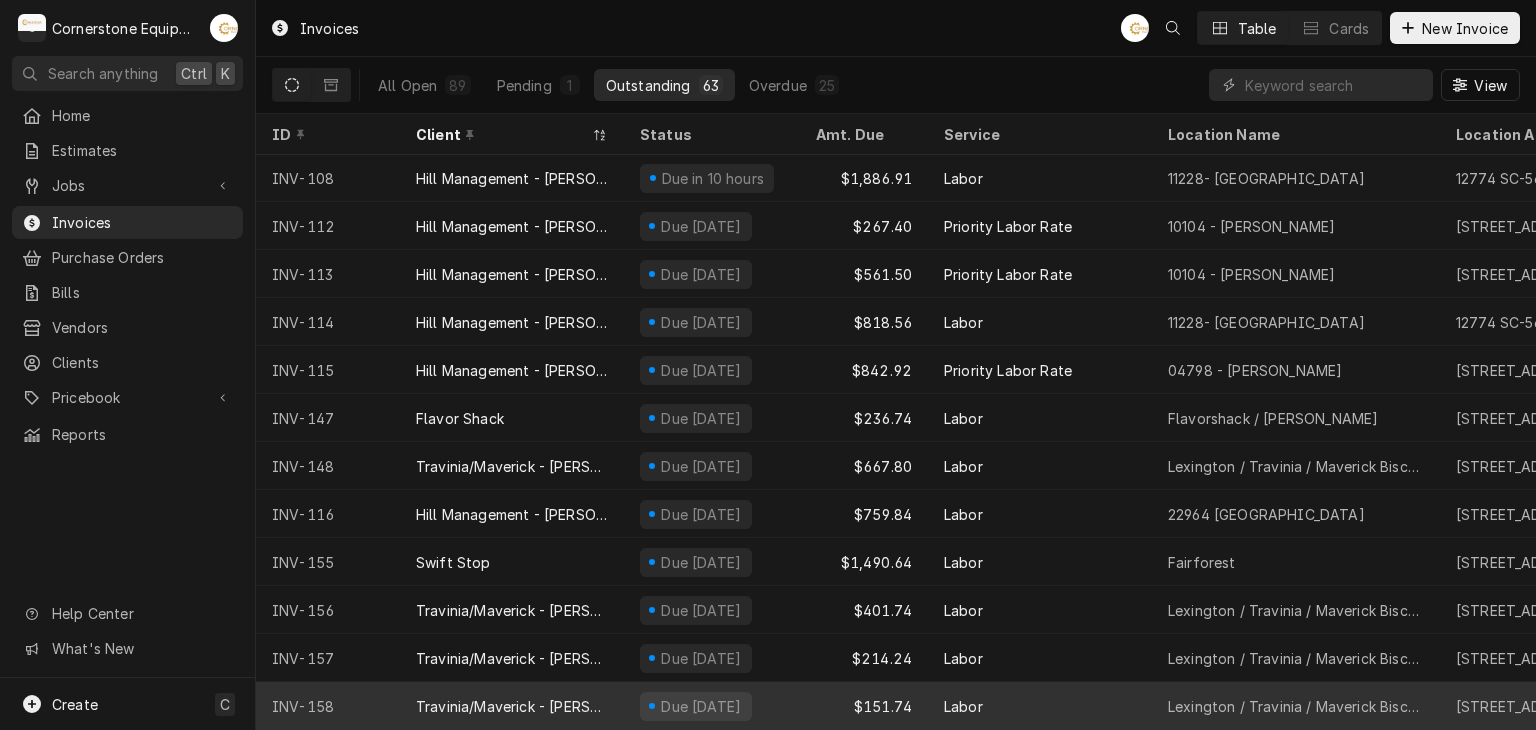 scroll, scrollTop: 291, scrollLeft: 0, axis: vertical 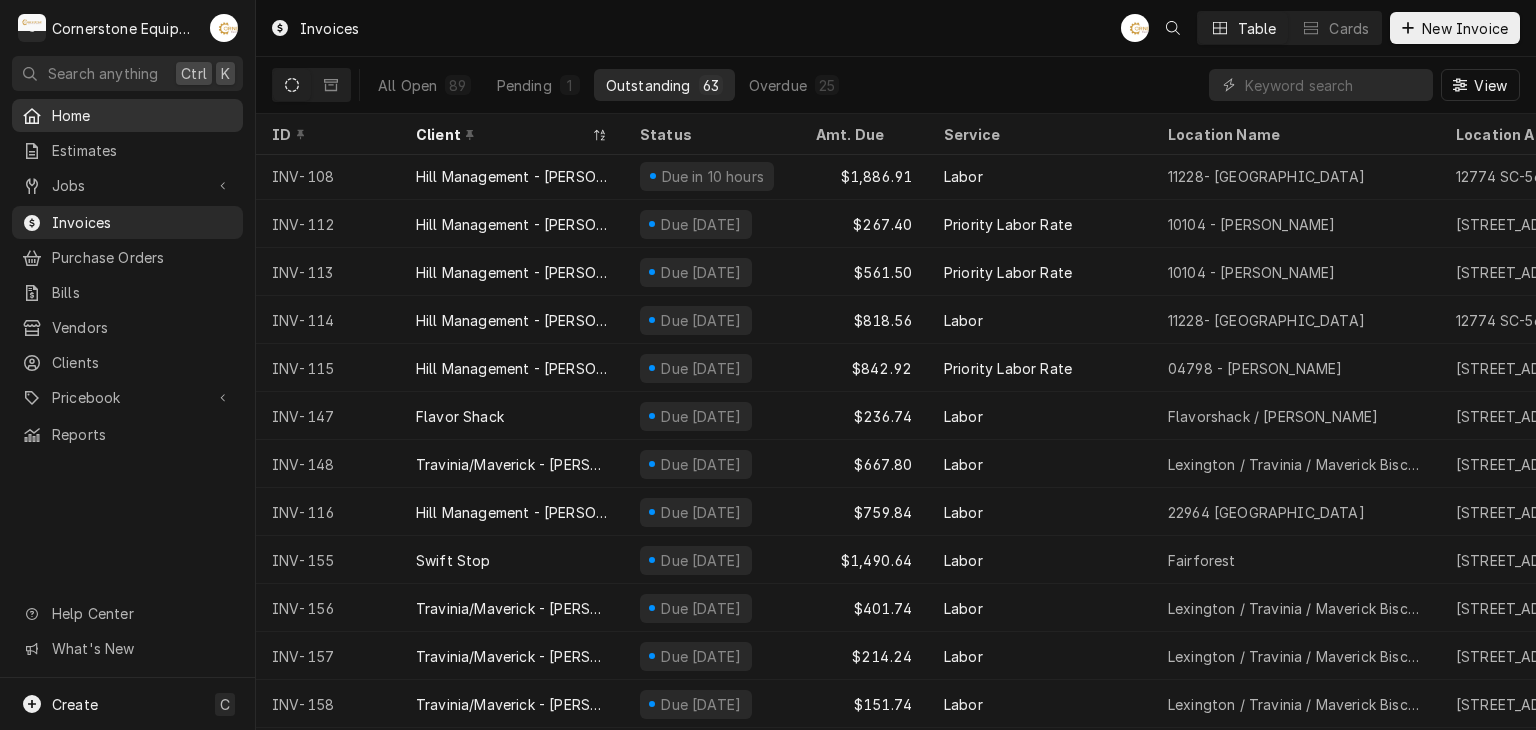 click on "Home" at bounding box center [142, 115] 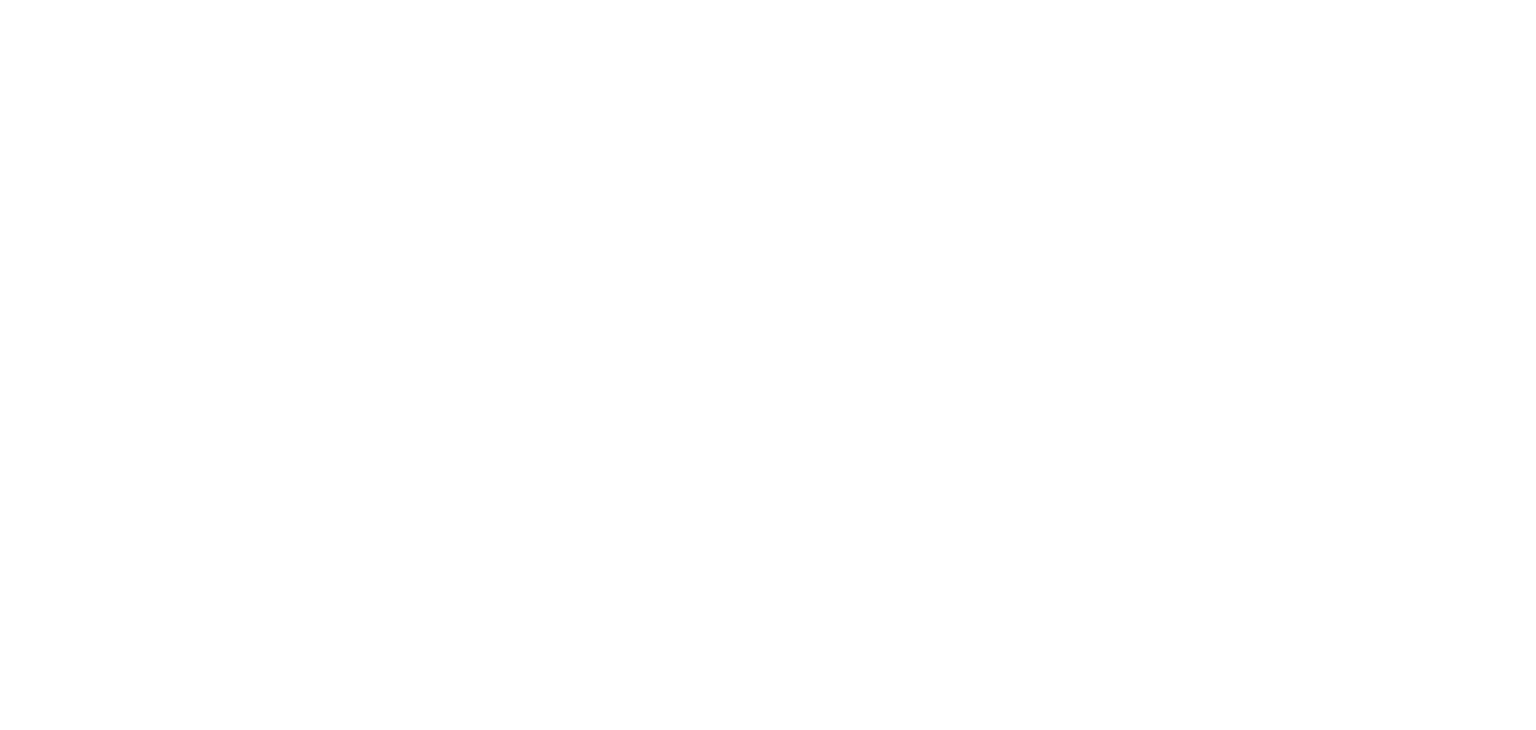 scroll, scrollTop: 0, scrollLeft: 0, axis: both 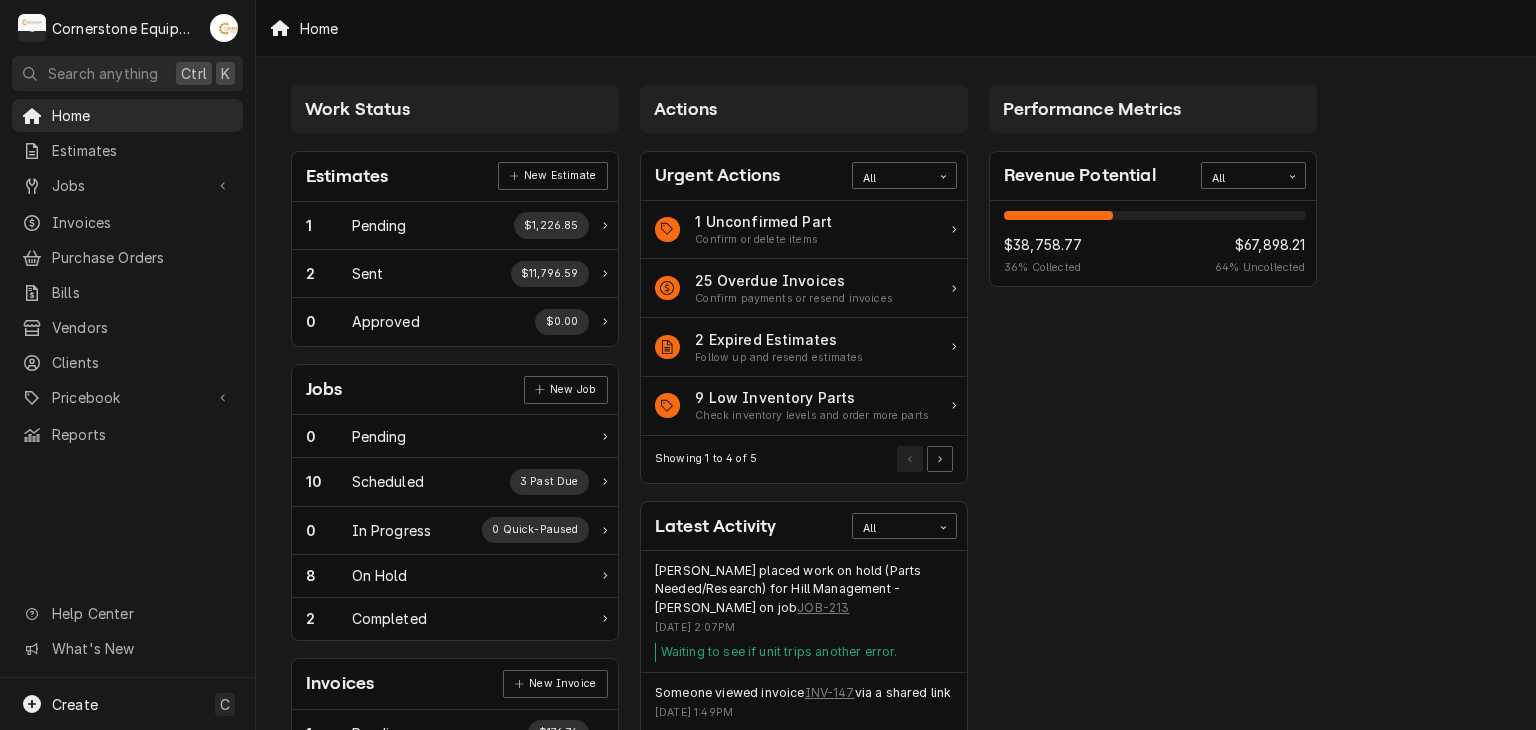 click on "Work Status Estimates New Estimate 1 Pending $1,226.85 2 Sent $11,796.59 0 Approved $0.00 Jobs New Job 0 Pending 10 Scheduled 3 Past Due 0 In Progress 0 Quick-Paused 8 On Hold 2 Completed Invoices New Invoice 1 Pending $176.74 63 Outstanding $53,340.41 25 Overdue $14,557.80 Purchase Orders New Order 0 Pending 0 Open 0 Unacknowledged 0 In Transit 0 Untracked 0 Delivered 0 Stocked Bills New Bill 0 Pending $0.00 0 Outstanding $0.00 0 Overdue $0.00 Actions Urgent Actions All 1 Unconfirmed Part Confirm or delete items 25 Overdue Invoices Confirm payments or resend invoices 2 Expired Estimates Follow up and resend estimates 9 Low Inventory Parts Check inventory levels and order more parts Showing 1 to 4 of 5 Latest Activity All [PERSON_NAME] placed work on hold (Parts Needed/Research) for Hill Management - [PERSON_NAME] on job  JOB-213 [DATE] 2:07PM Waiting to see if unit trips another error. Someone viewed invoice  INV-147  via a shared link [DATE] 1:49PM Someone viewed invoice  INV-147" at bounding box center (896, 727) 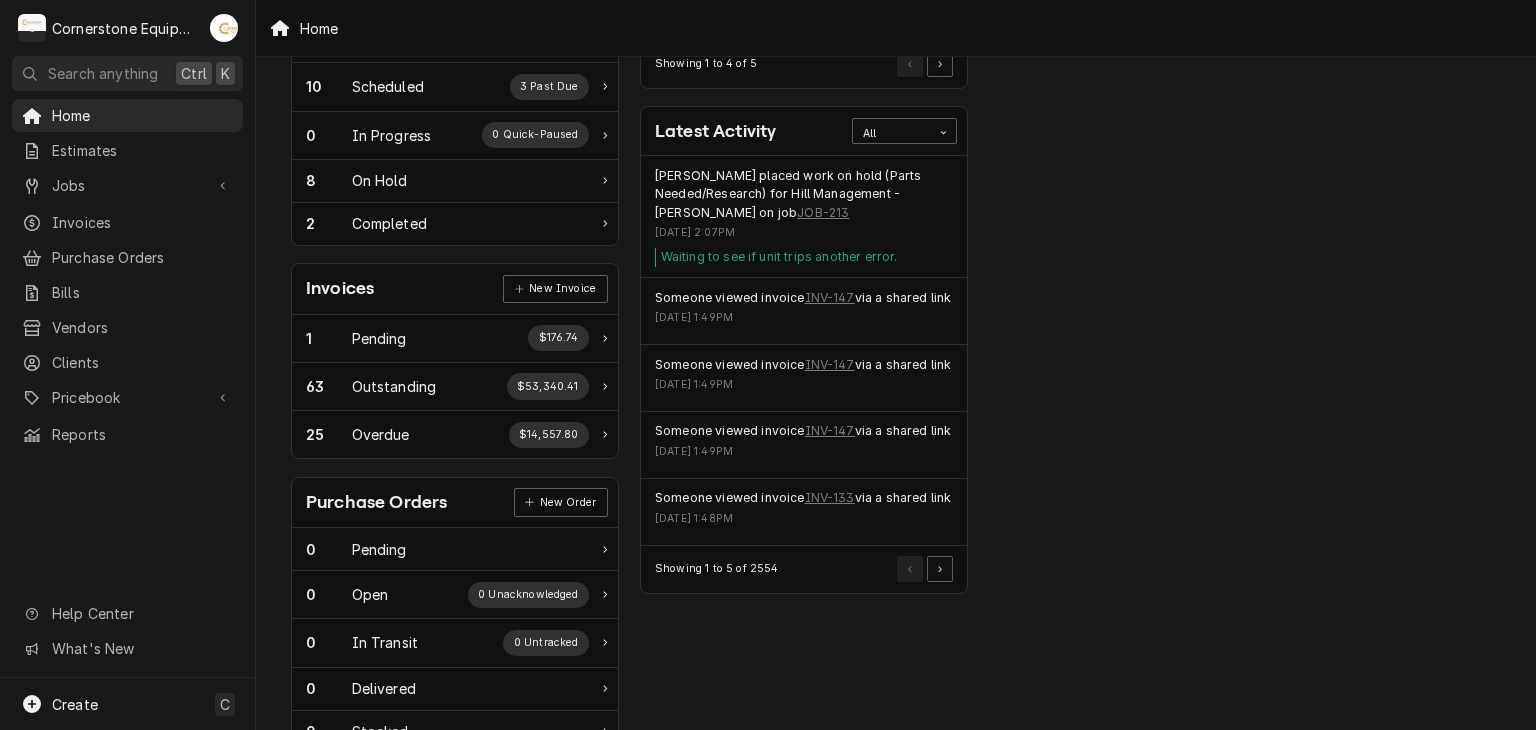 scroll, scrollTop: 440, scrollLeft: 0, axis: vertical 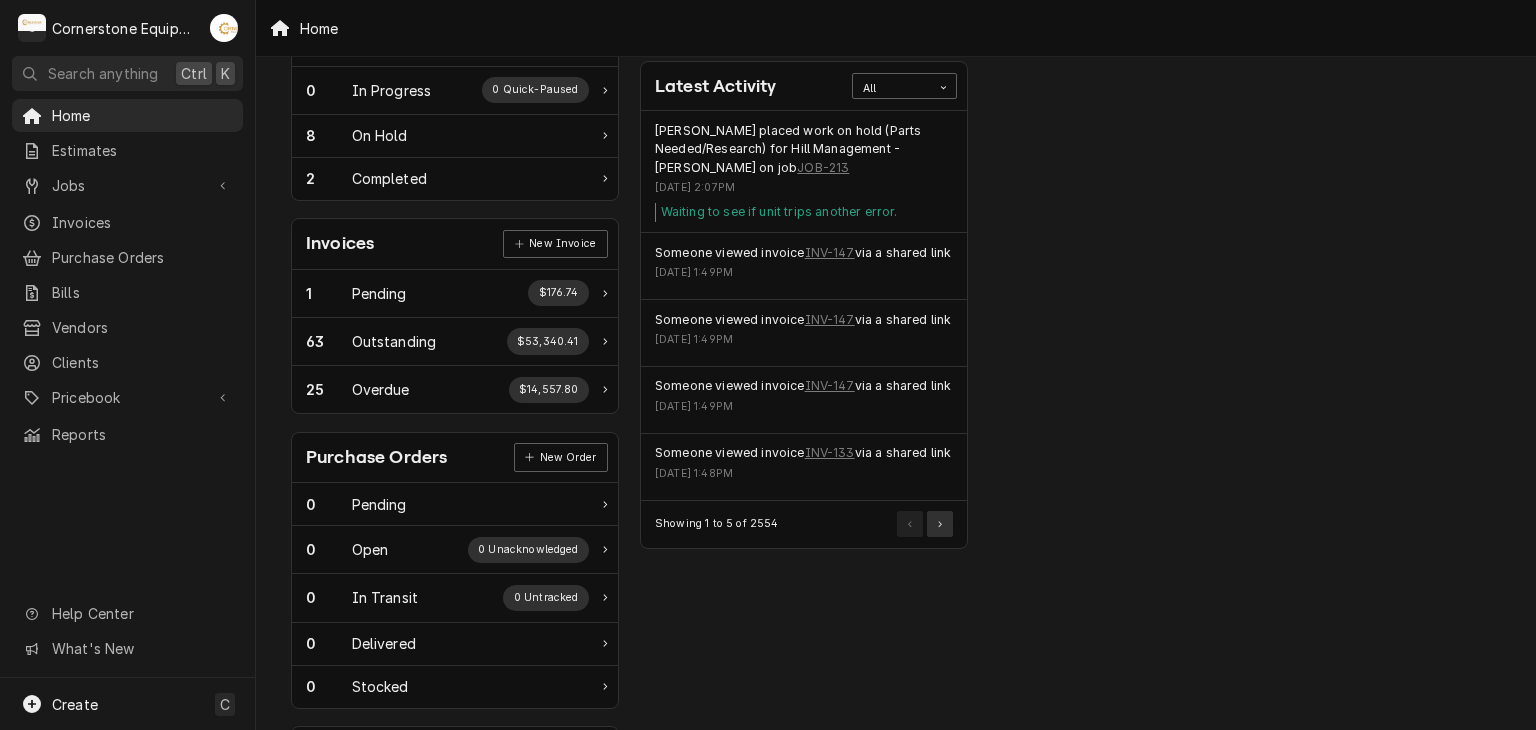 click at bounding box center (940, 524) 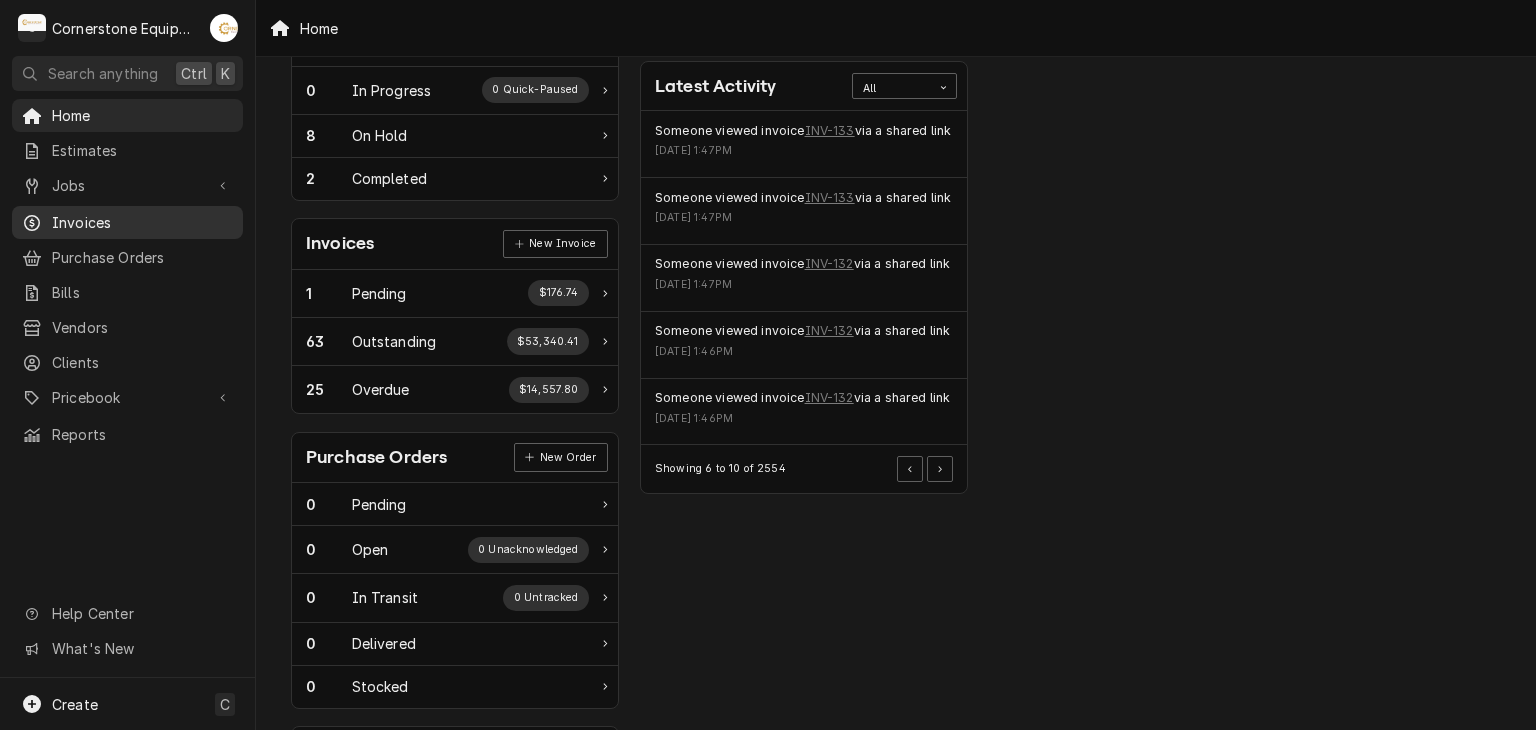 click on "Invoices" at bounding box center [142, 222] 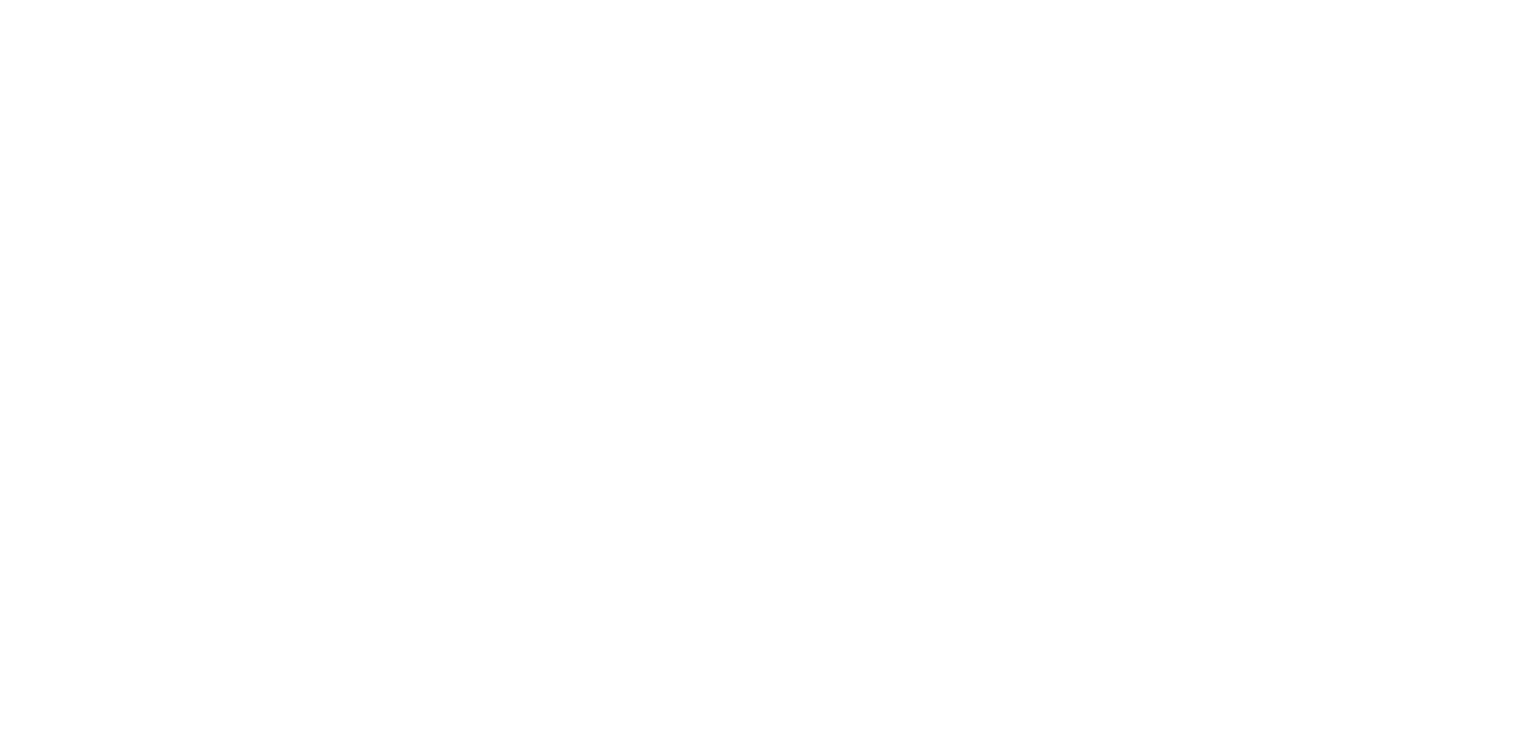 scroll, scrollTop: 0, scrollLeft: 0, axis: both 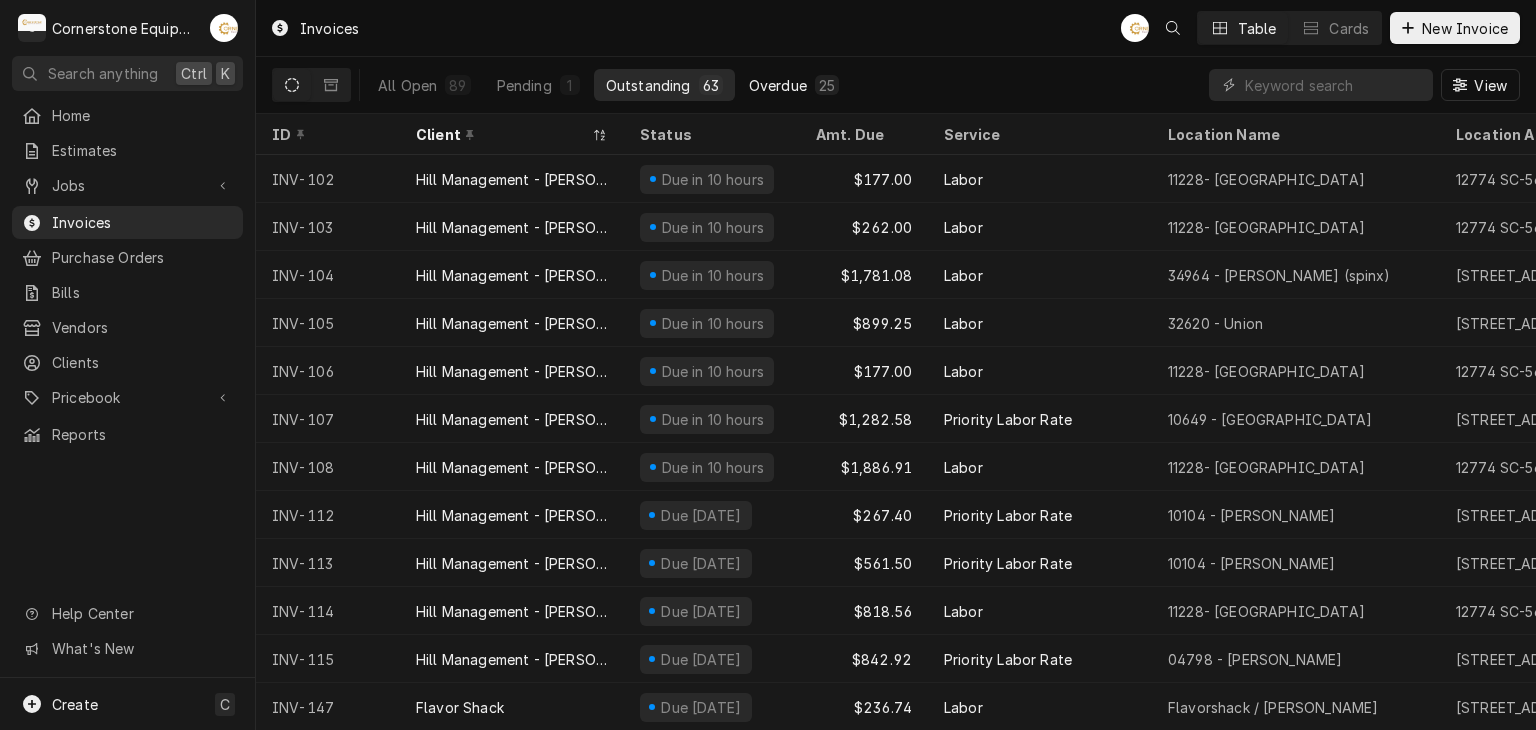click on "Overdue" at bounding box center [778, 85] 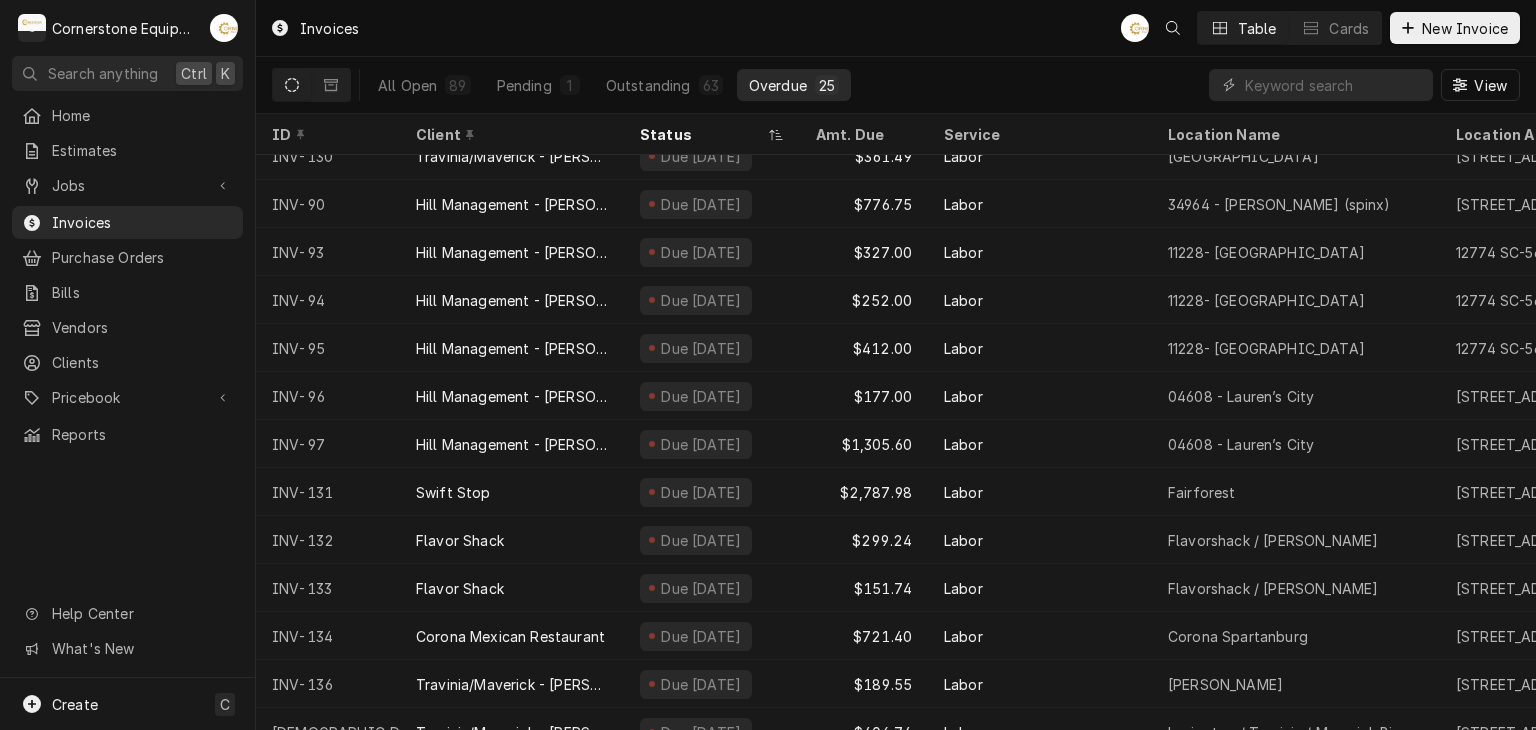 scroll, scrollTop: 552, scrollLeft: 0, axis: vertical 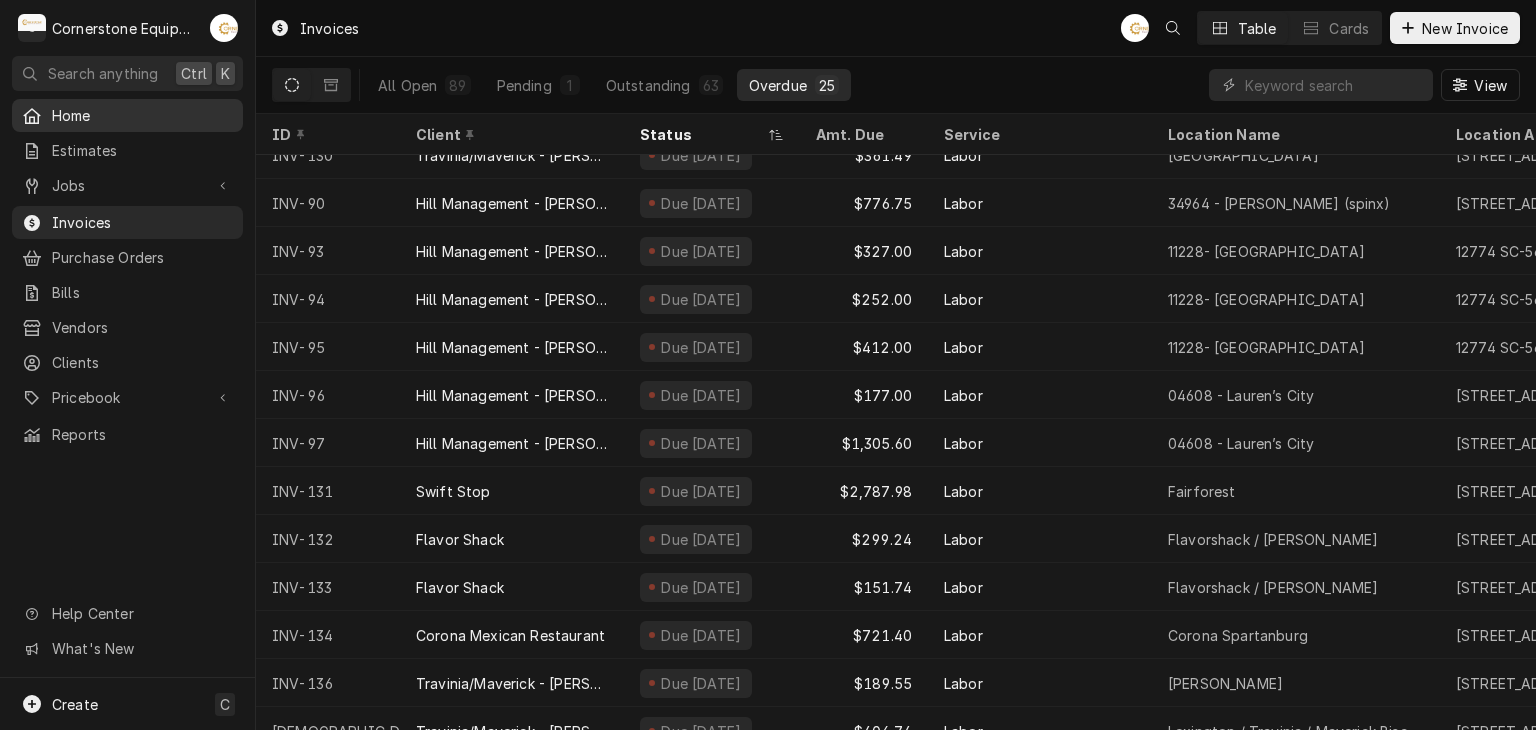 click on "Home" at bounding box center (142, 115) 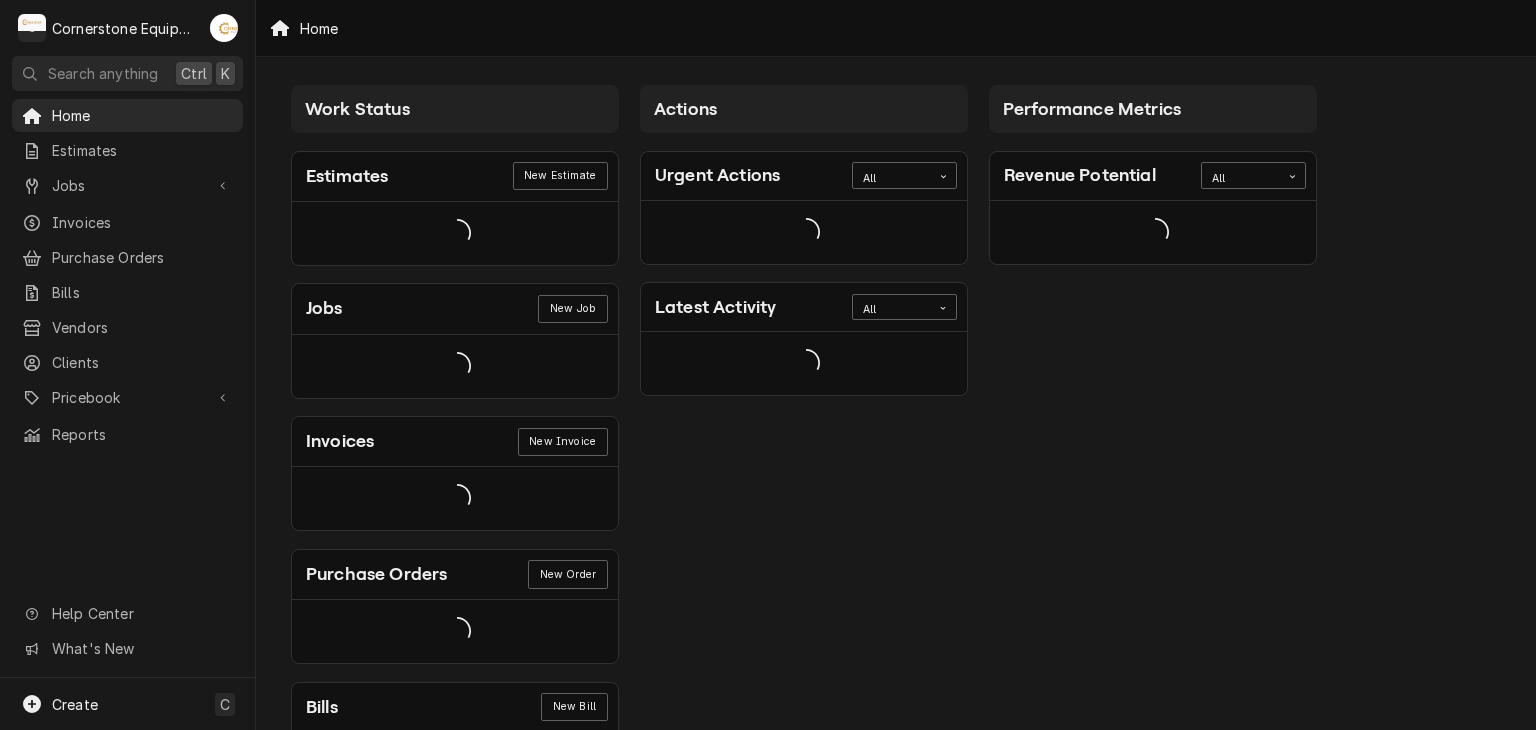 scroll, scrollTop: 0, scrollLeft: 0, axis: both 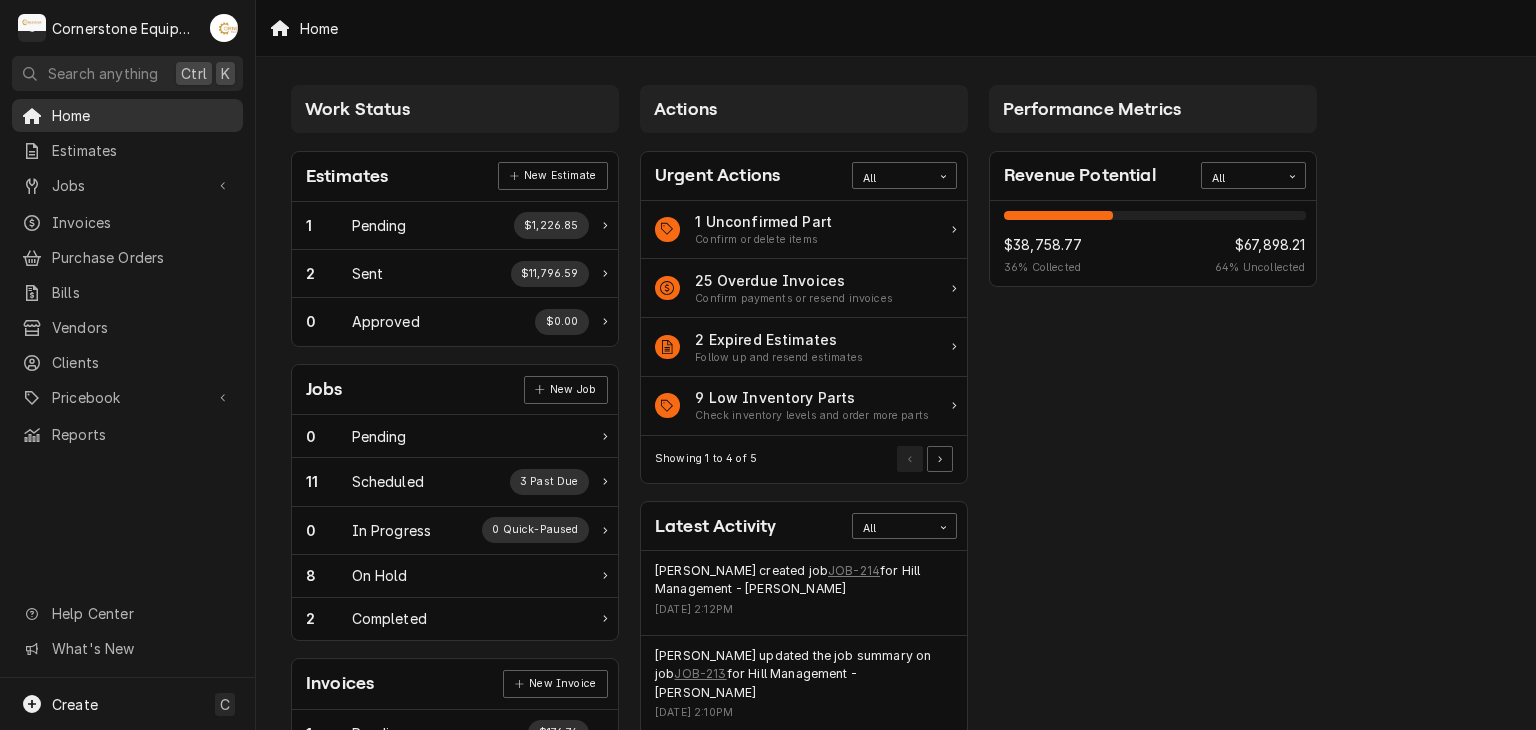 click on "Home" at bounding box center [142, 115] 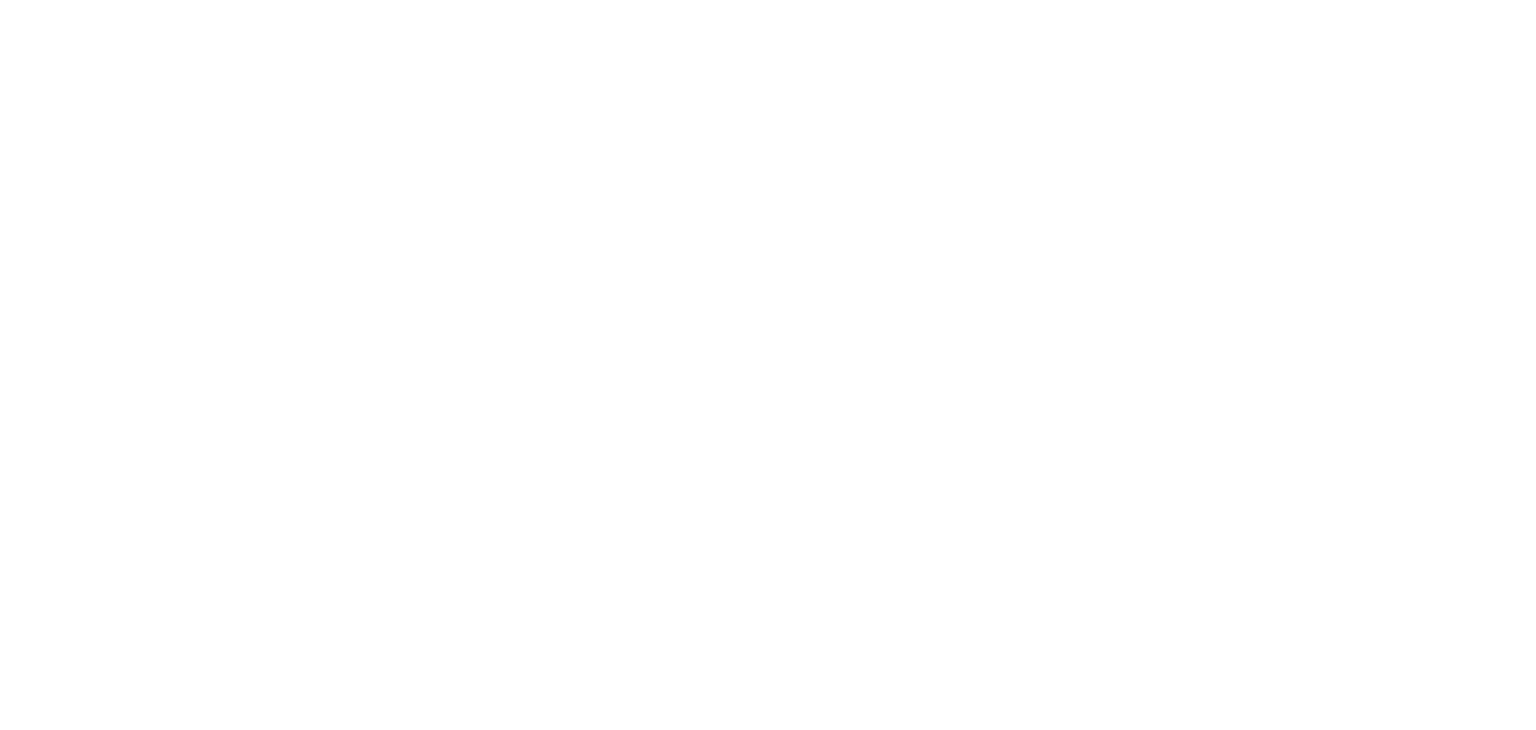 scroll, scrollTop: 0, scrollLeft: 0, axis: both 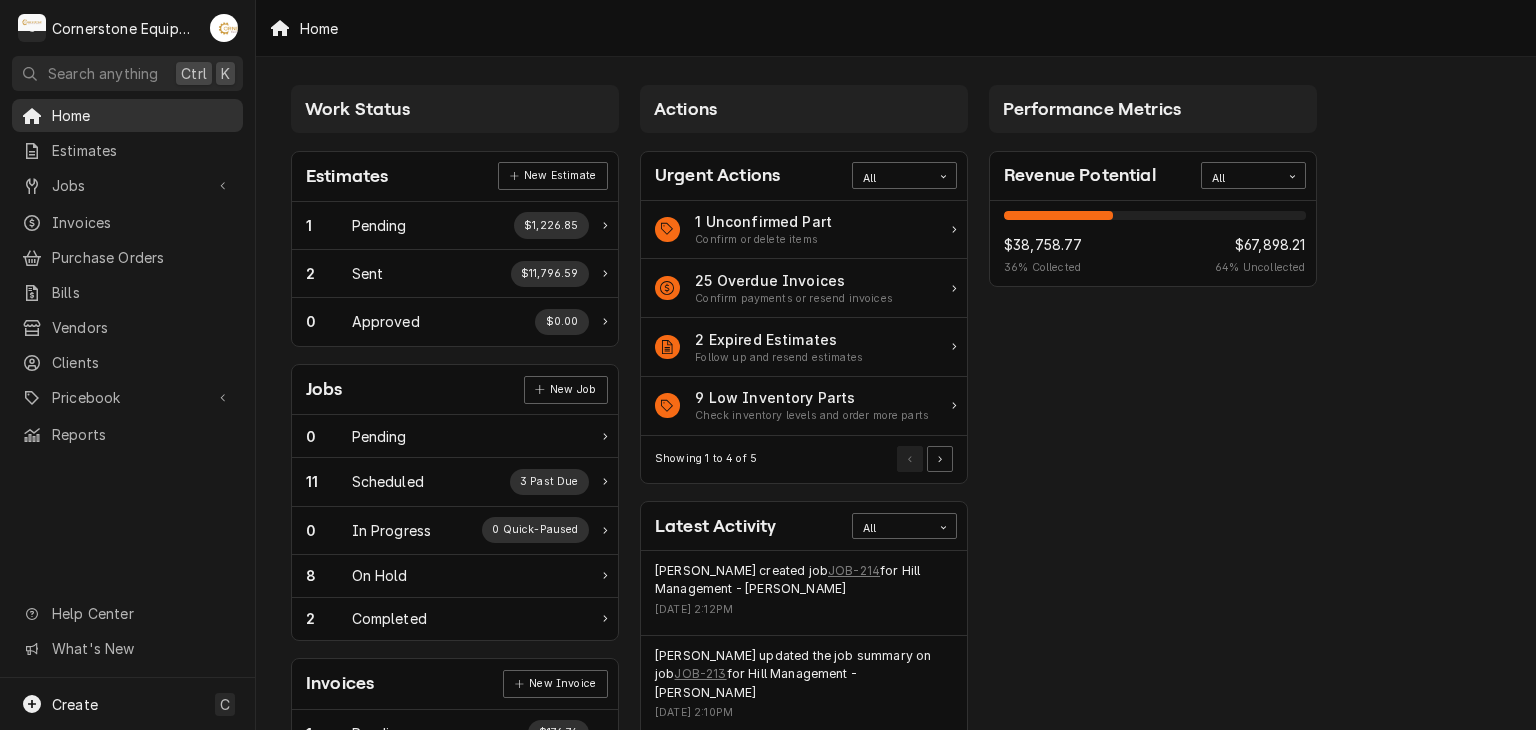 click on "Home" at bounding box center [142, 115] 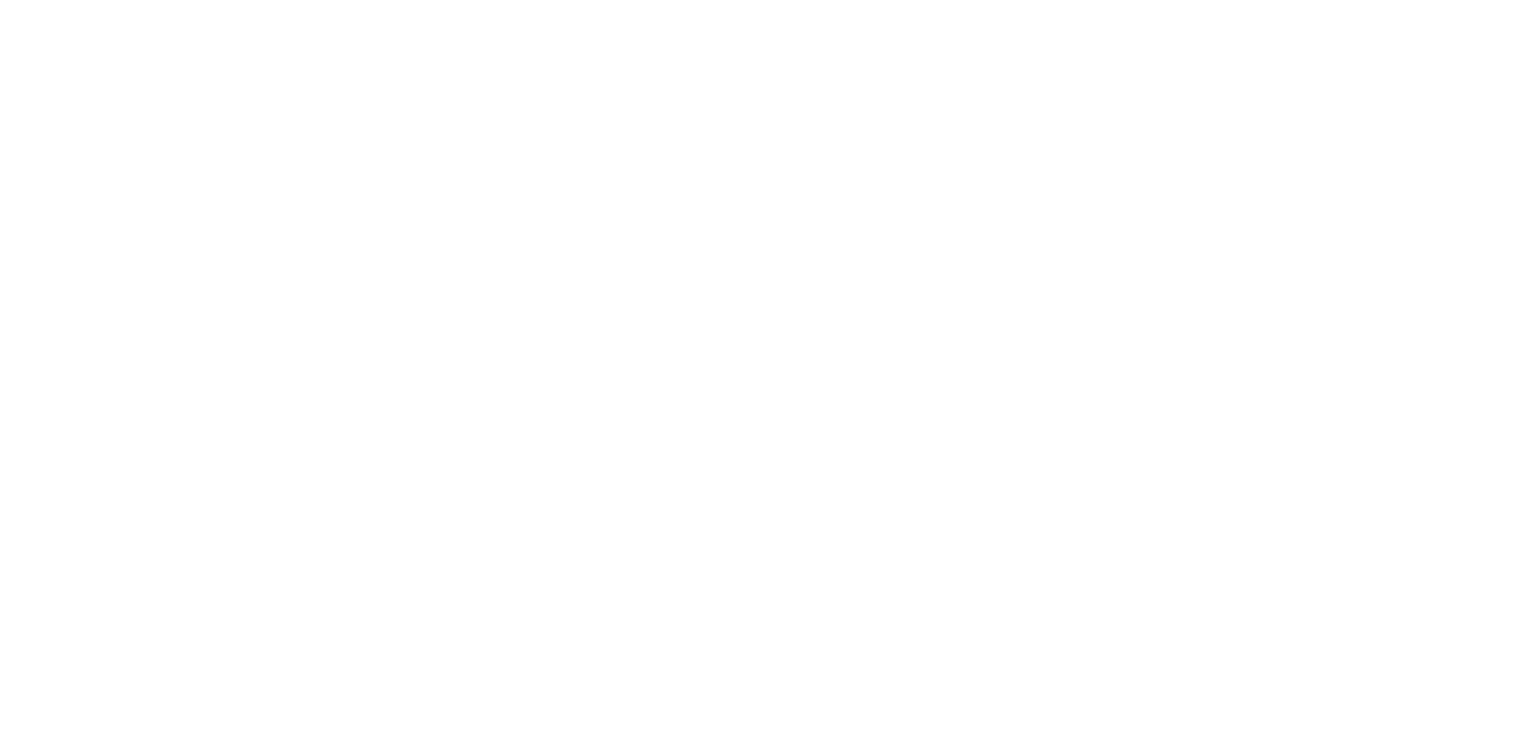 scroll, scrollTop: 0, scrollLeft: 0, axis: both 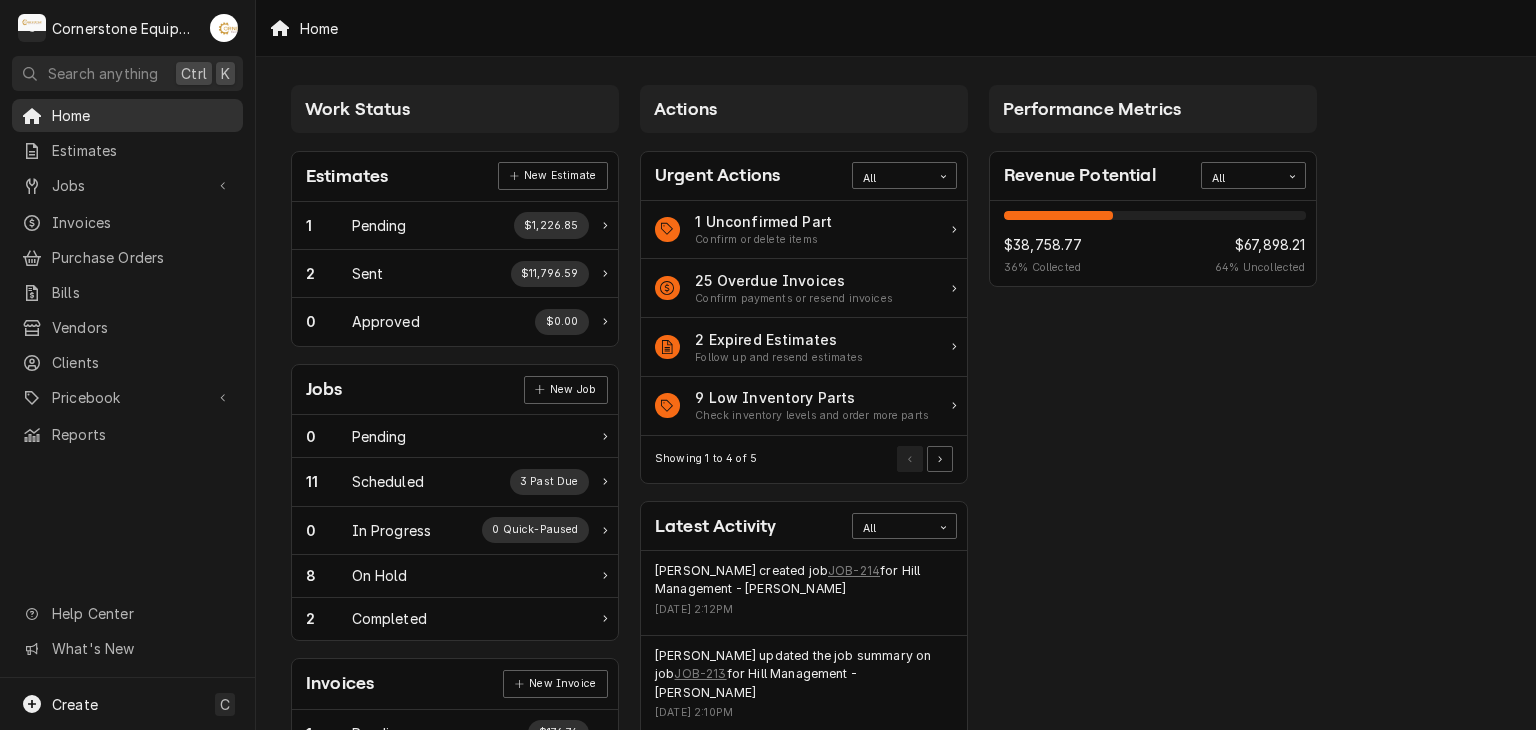 click on "Home" at bounding box center (142, 115) 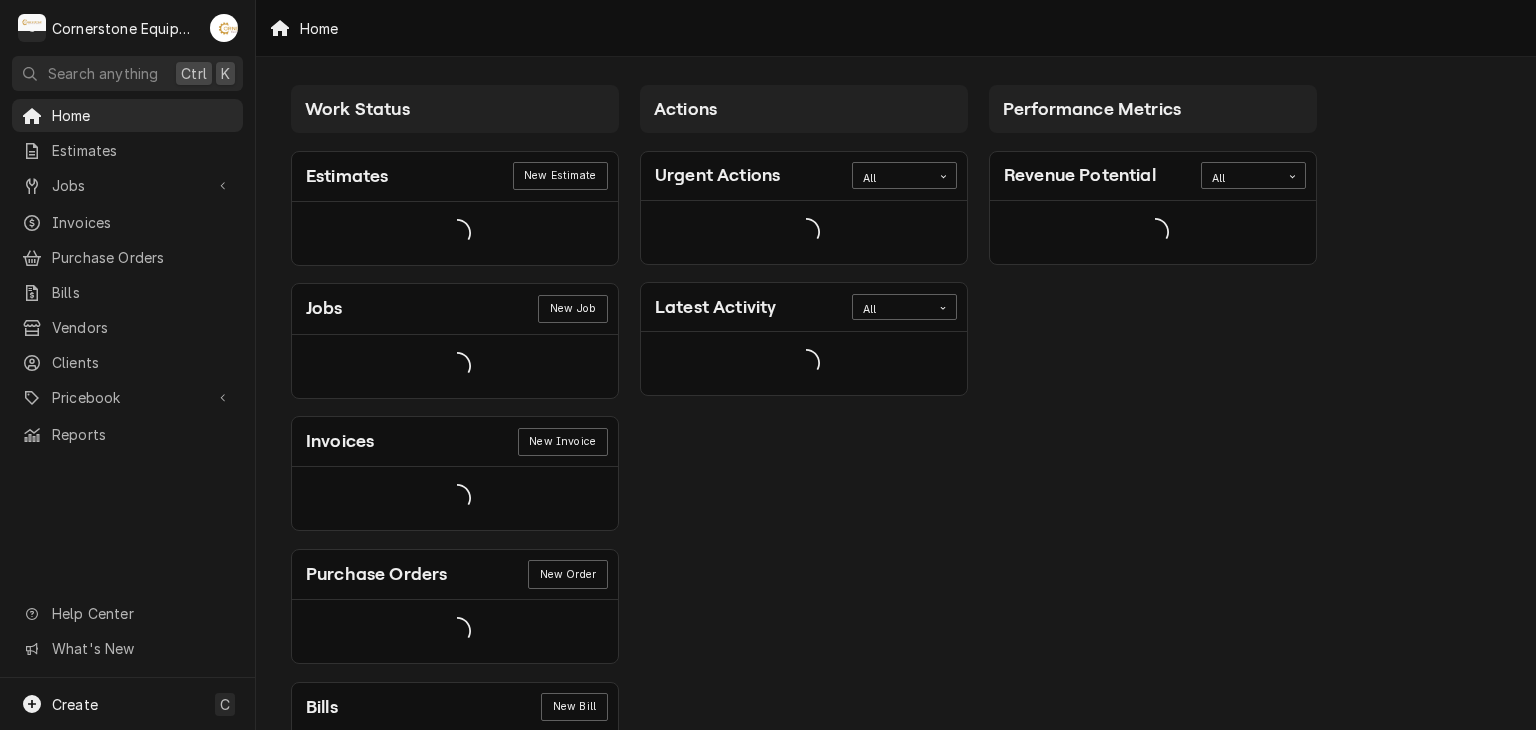 scroll, scrollTop: 0, scrollLeft: 0, axis: both 